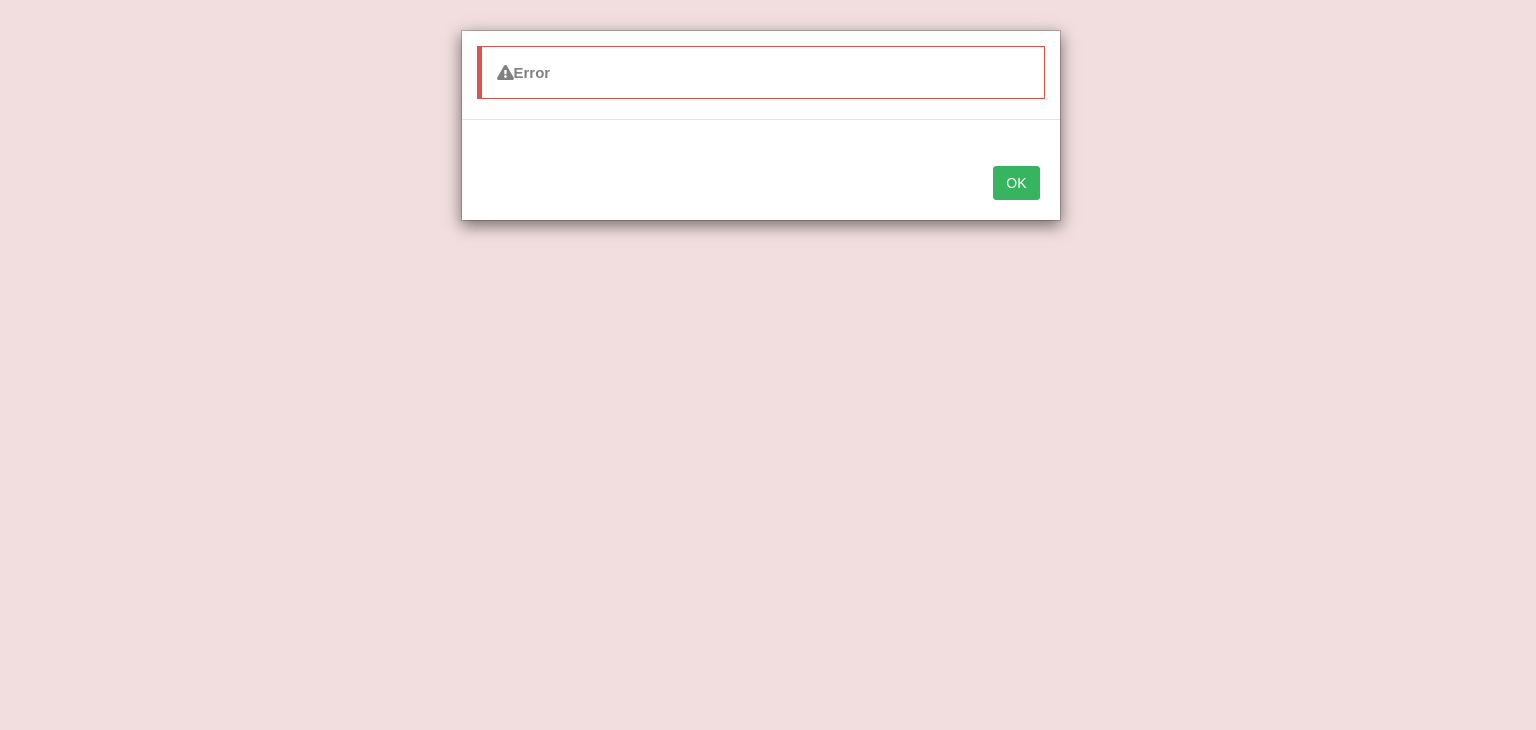scroll, scrollTop: 0, scrollLeft: 0, axis: both 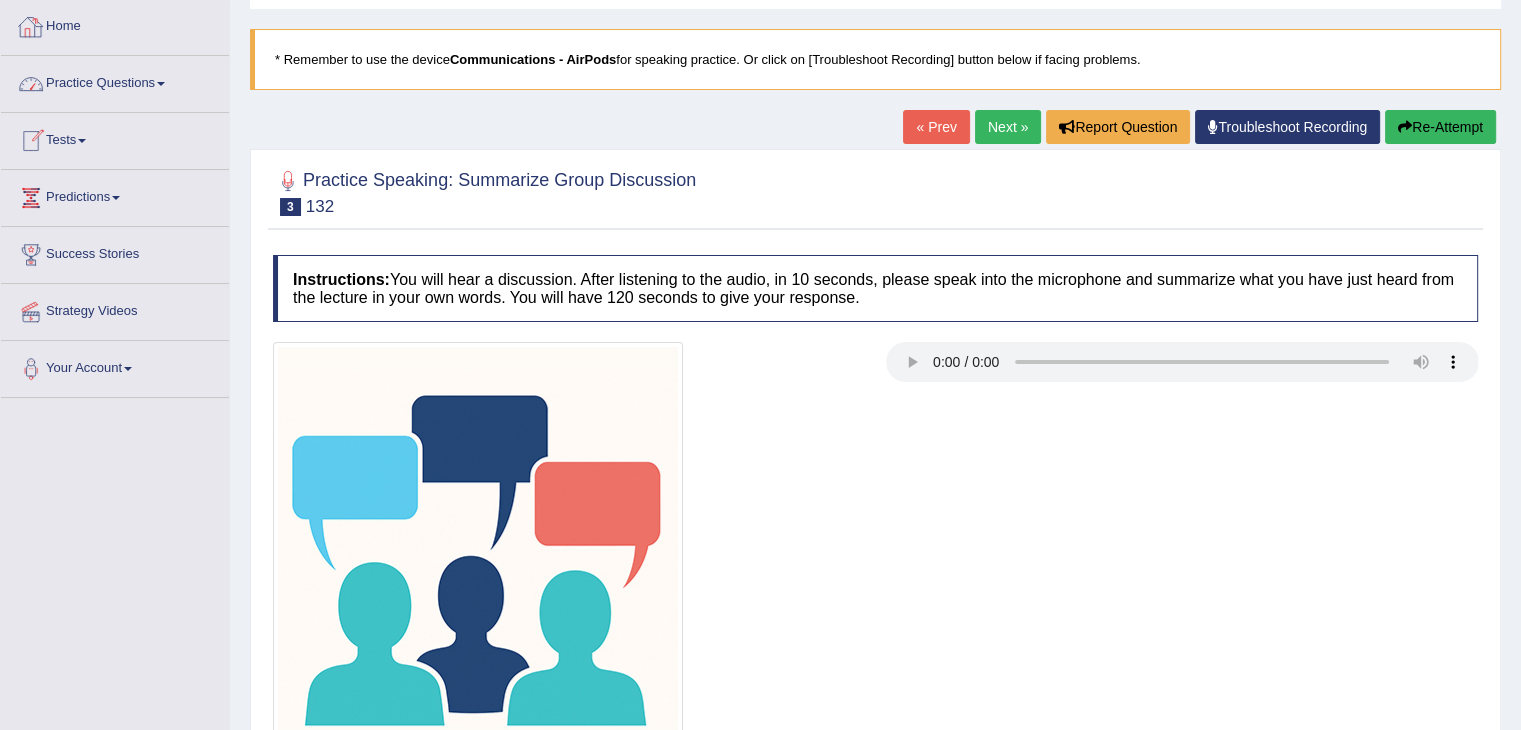 click on "Practice Questions" at bounding box center [115, 81] 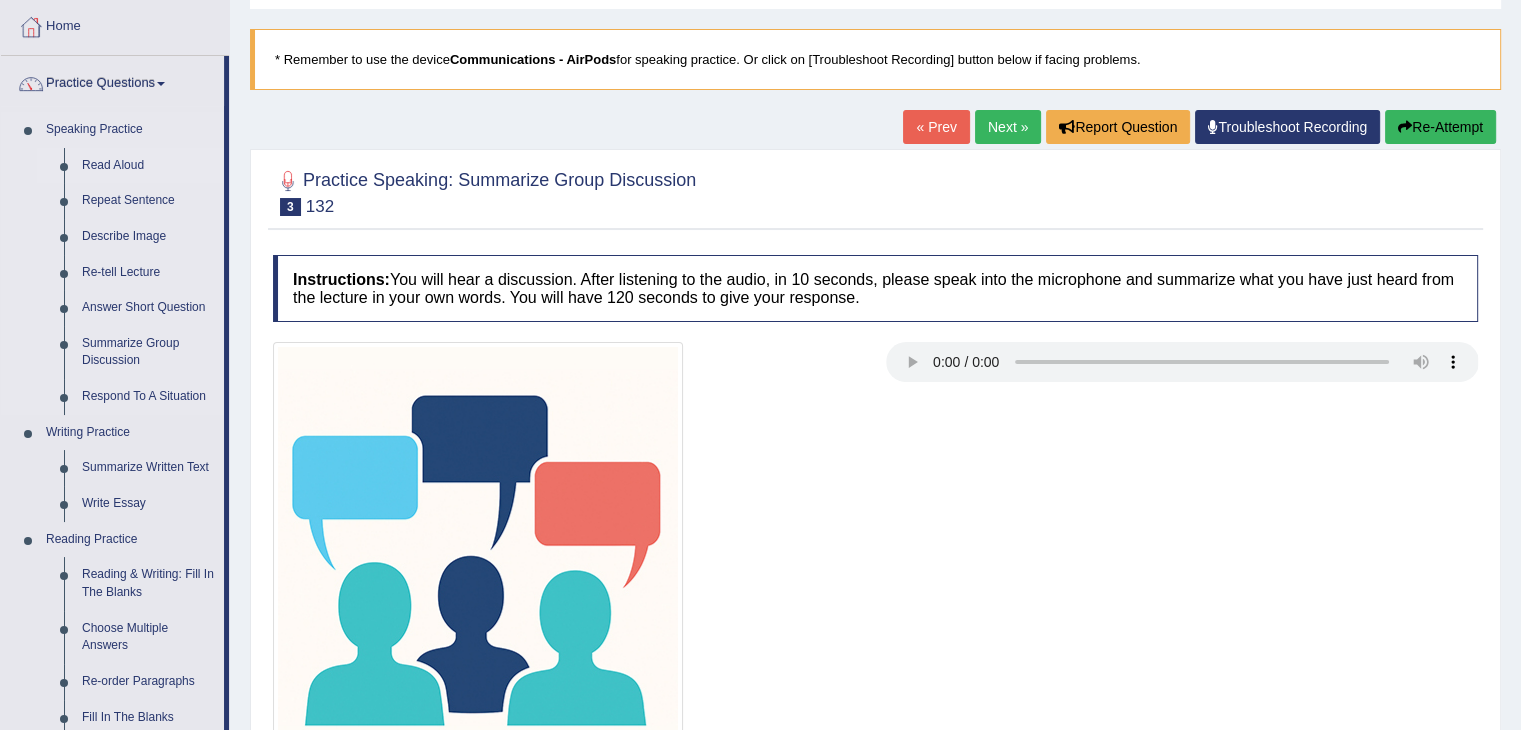 click on "Read Aloud" at bounding box center (148, 166) 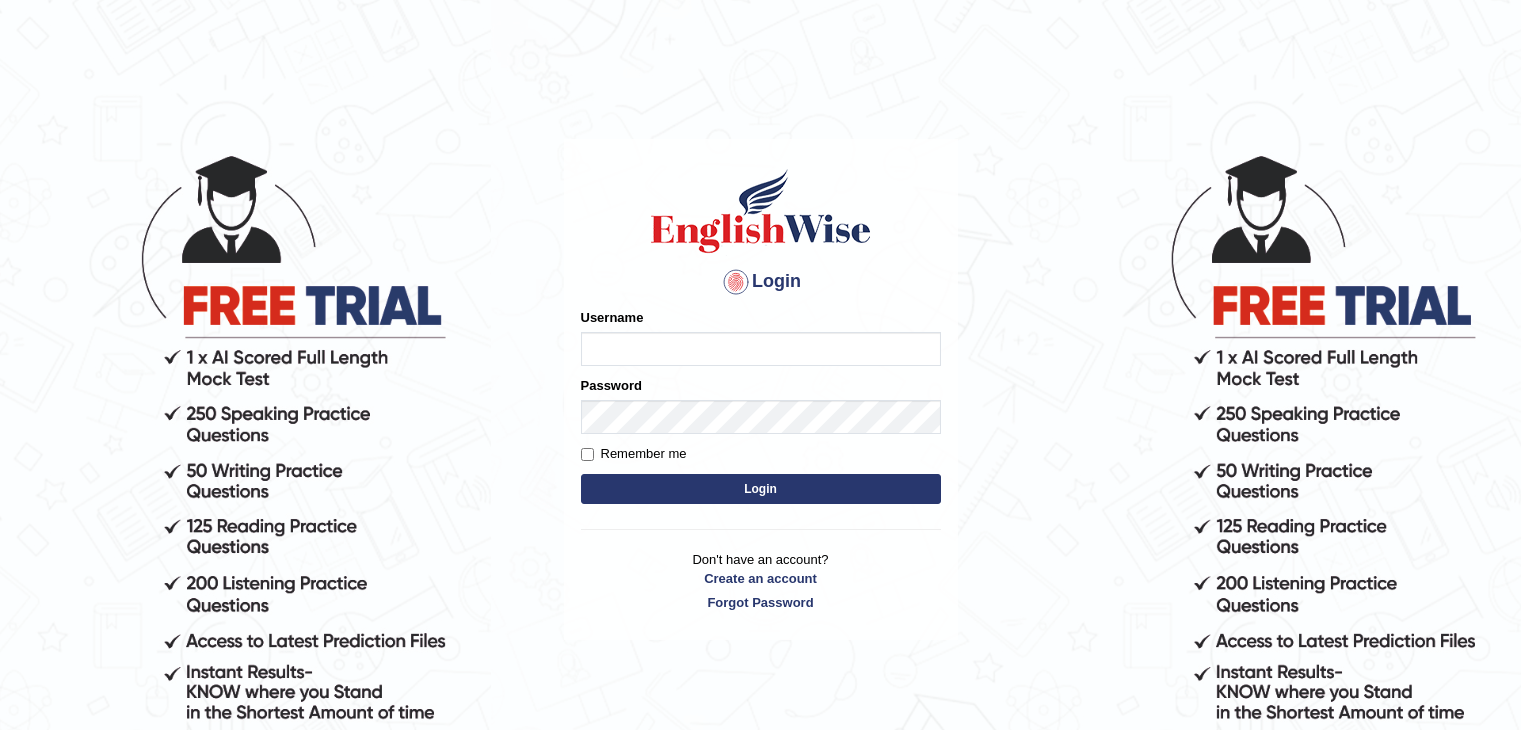 scroll, scrollTop: 0, scrollLeft: 0, axis: both 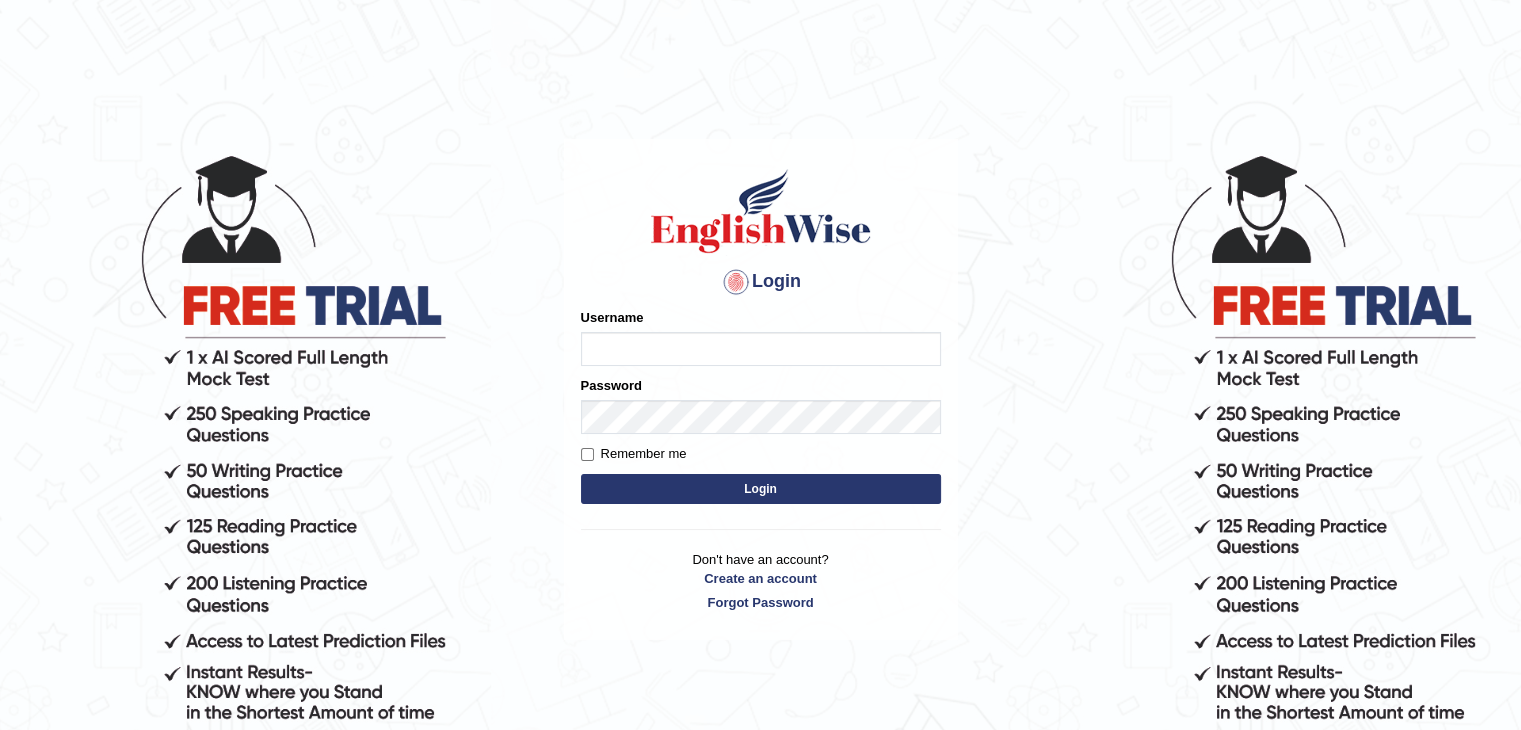 type on "[CITY], [REGION]" 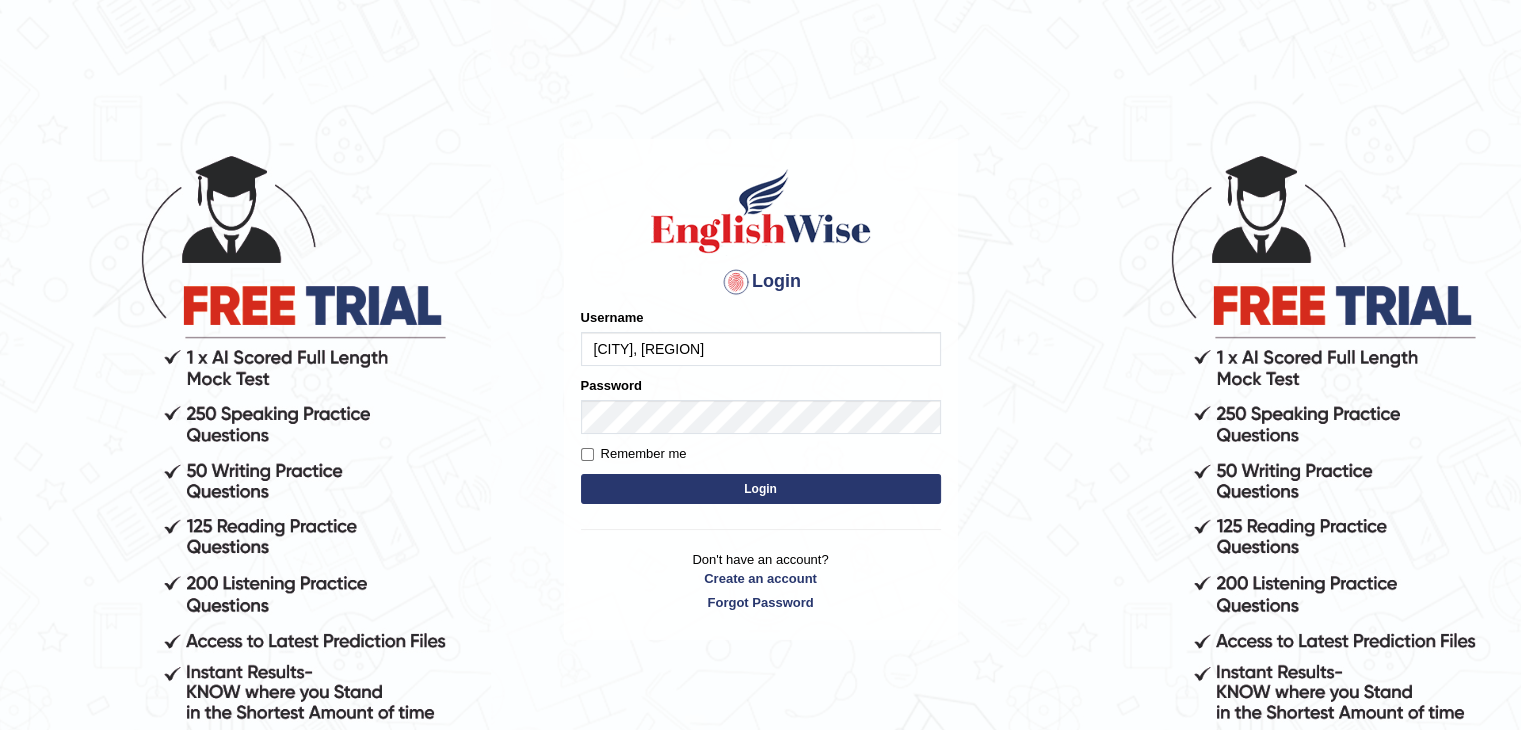 click on "Login" at bounding box center (761, 489) 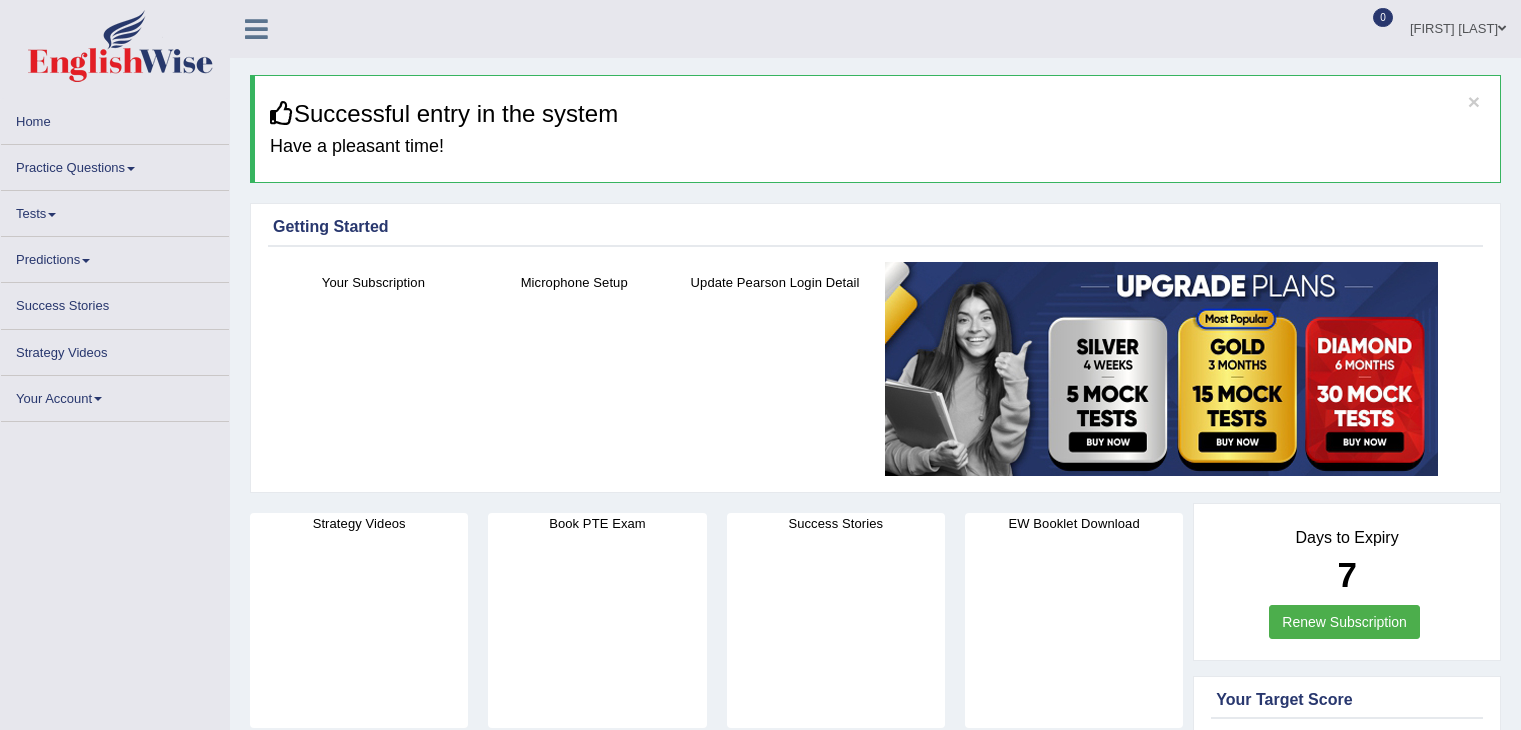 scroll, scrollTop: 0, scrollLeft: 0, axis: both 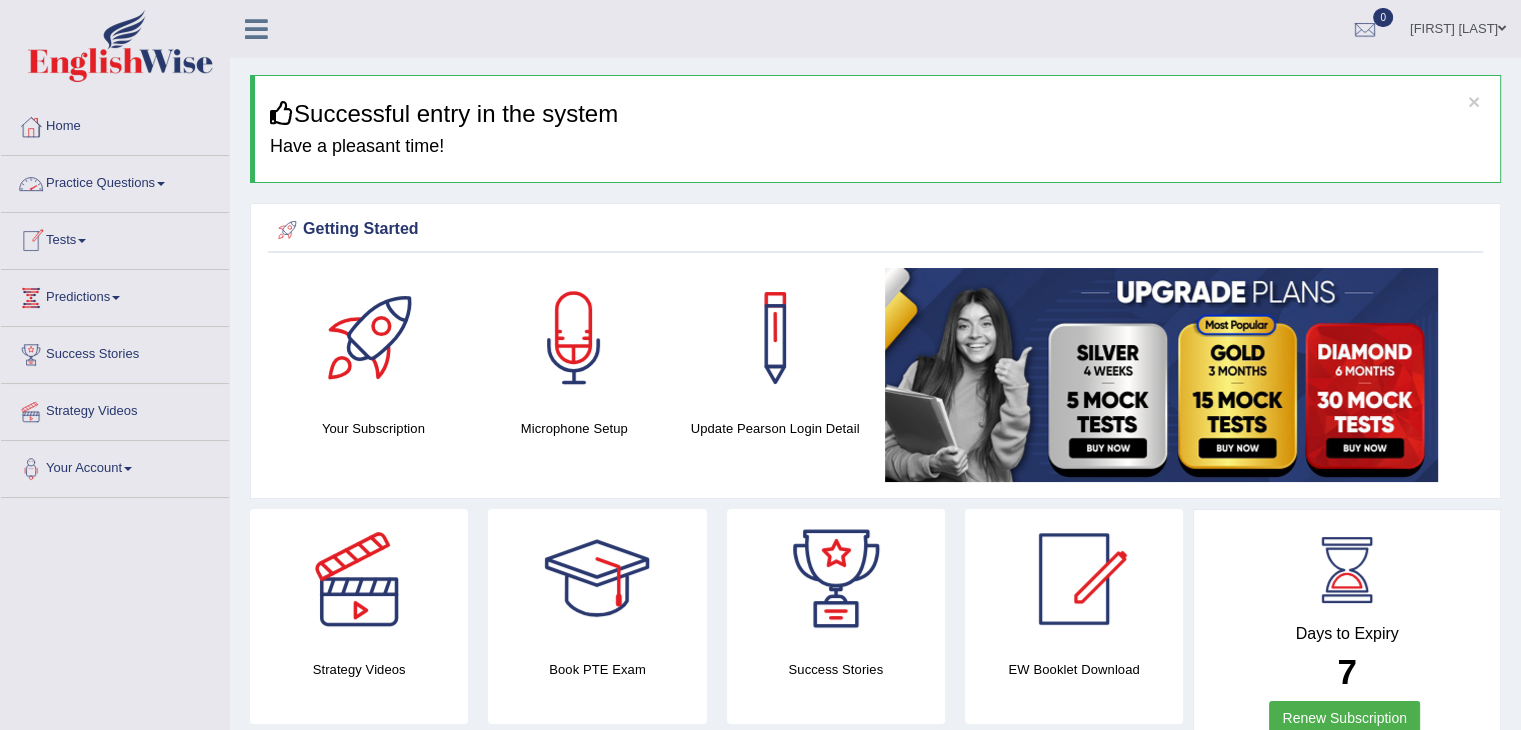 click on "Practice Questions" at bounding box center [115, 181] 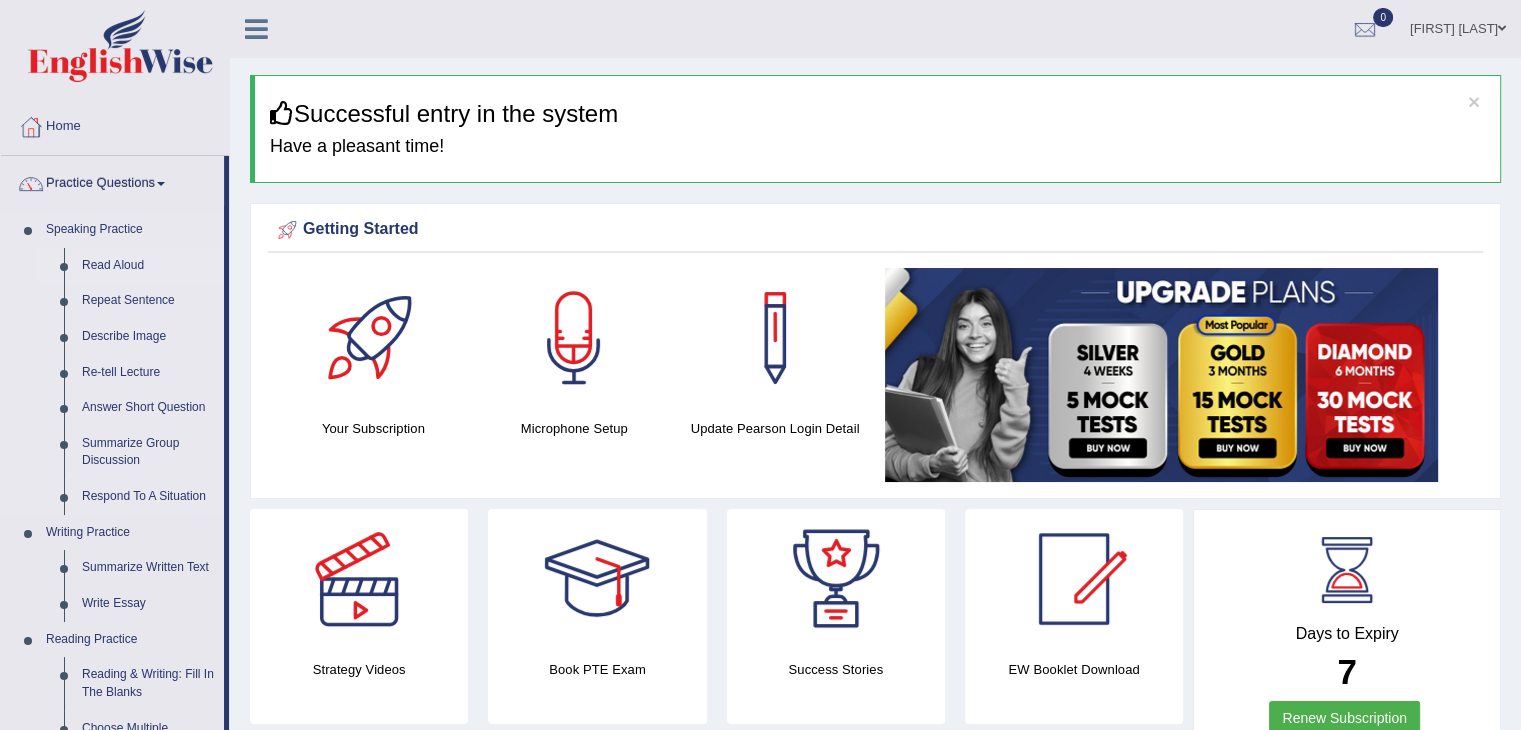 click on "Read Aloud" at bounding box center (148, 266) 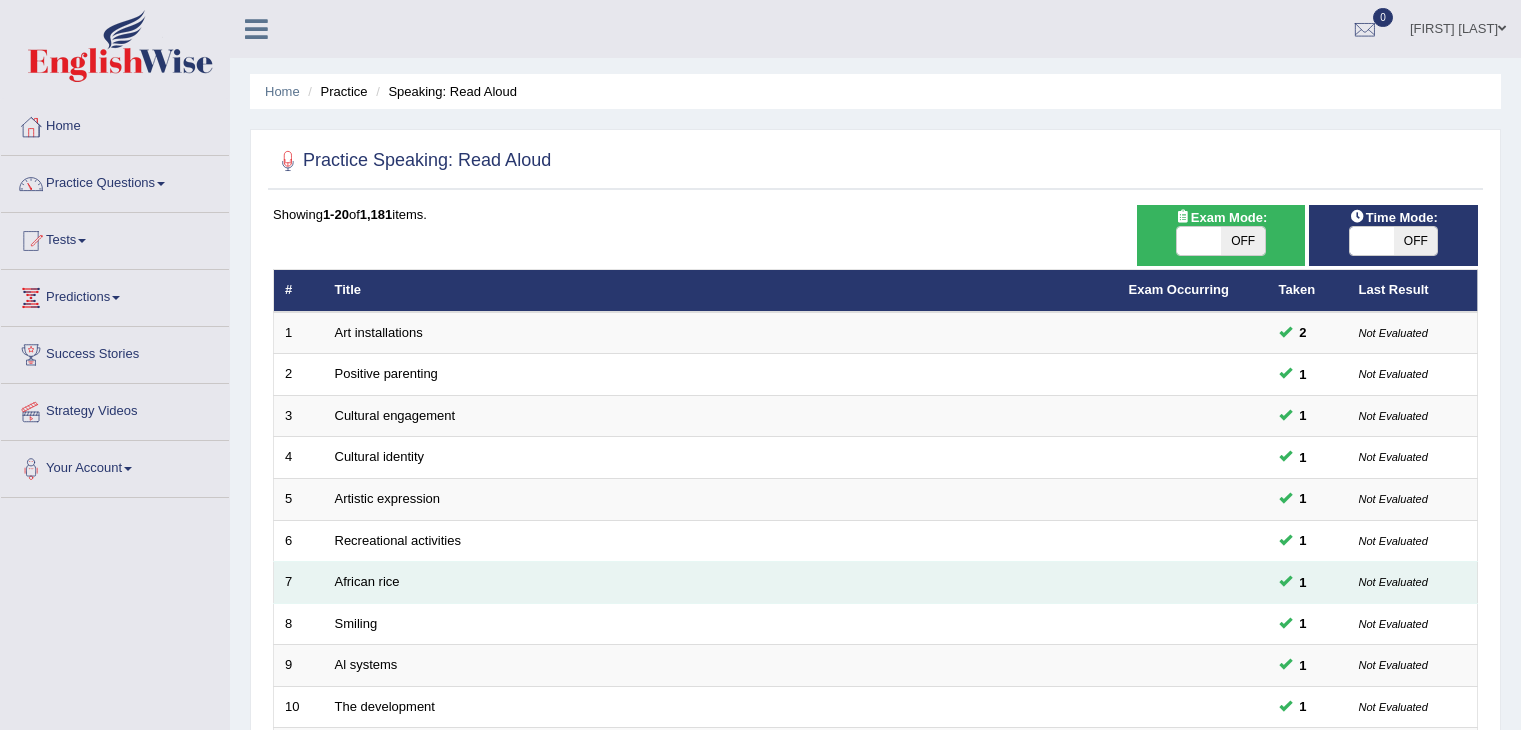 scroll, scrollTop: 166, scrollLeft: 0, axis: vertical 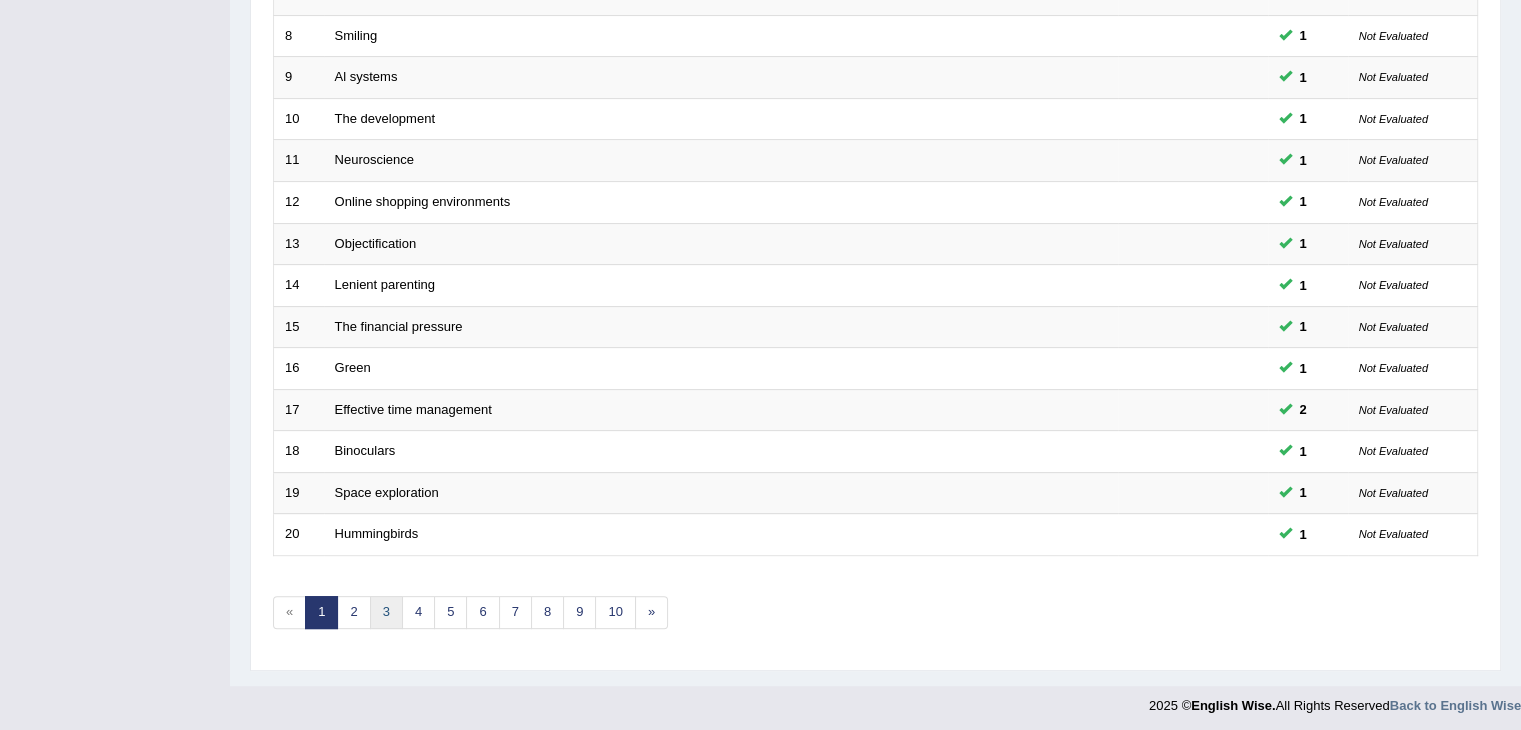 click on "3" at bounding box center [386, 612] 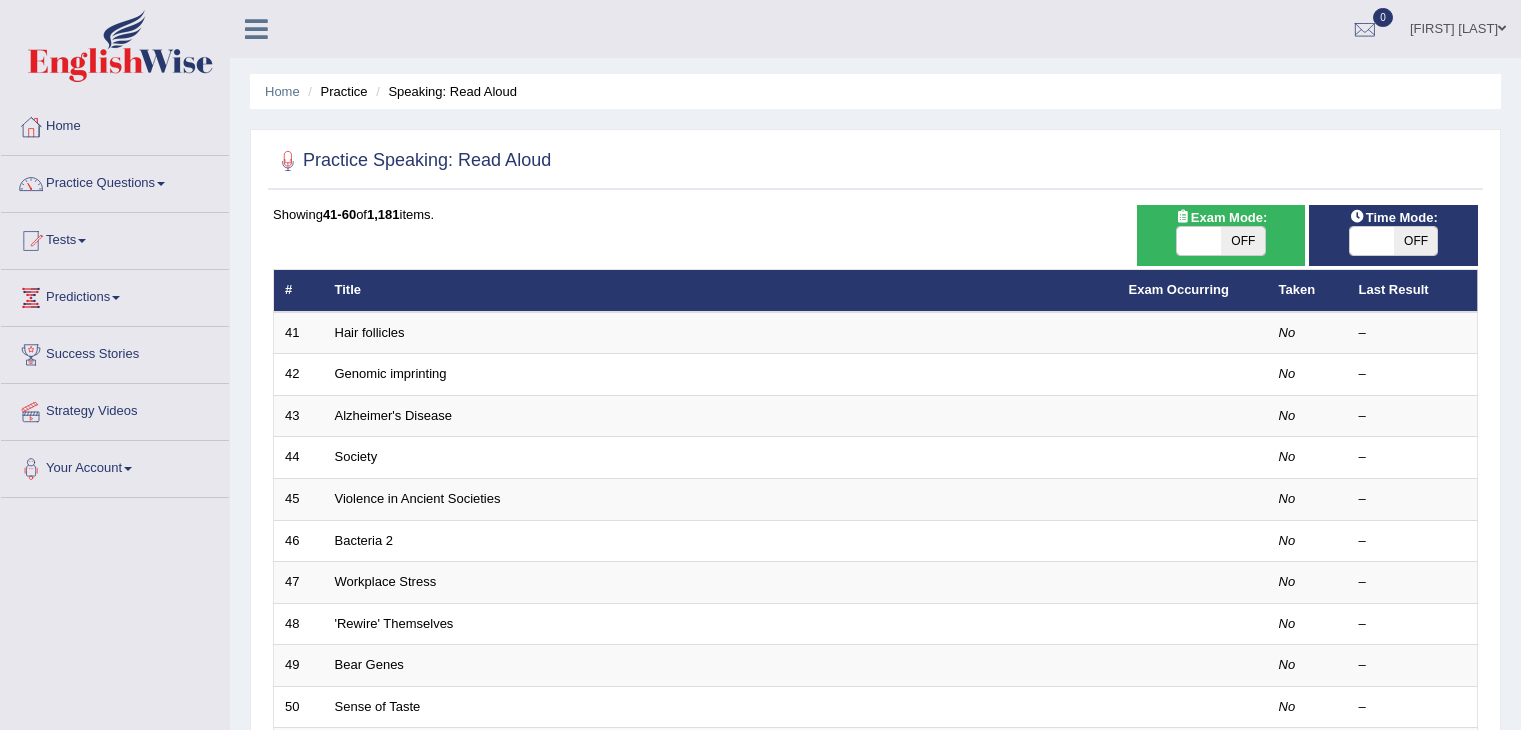 scroll, scrollTop: 0, scrollLeft: 0, axis: both 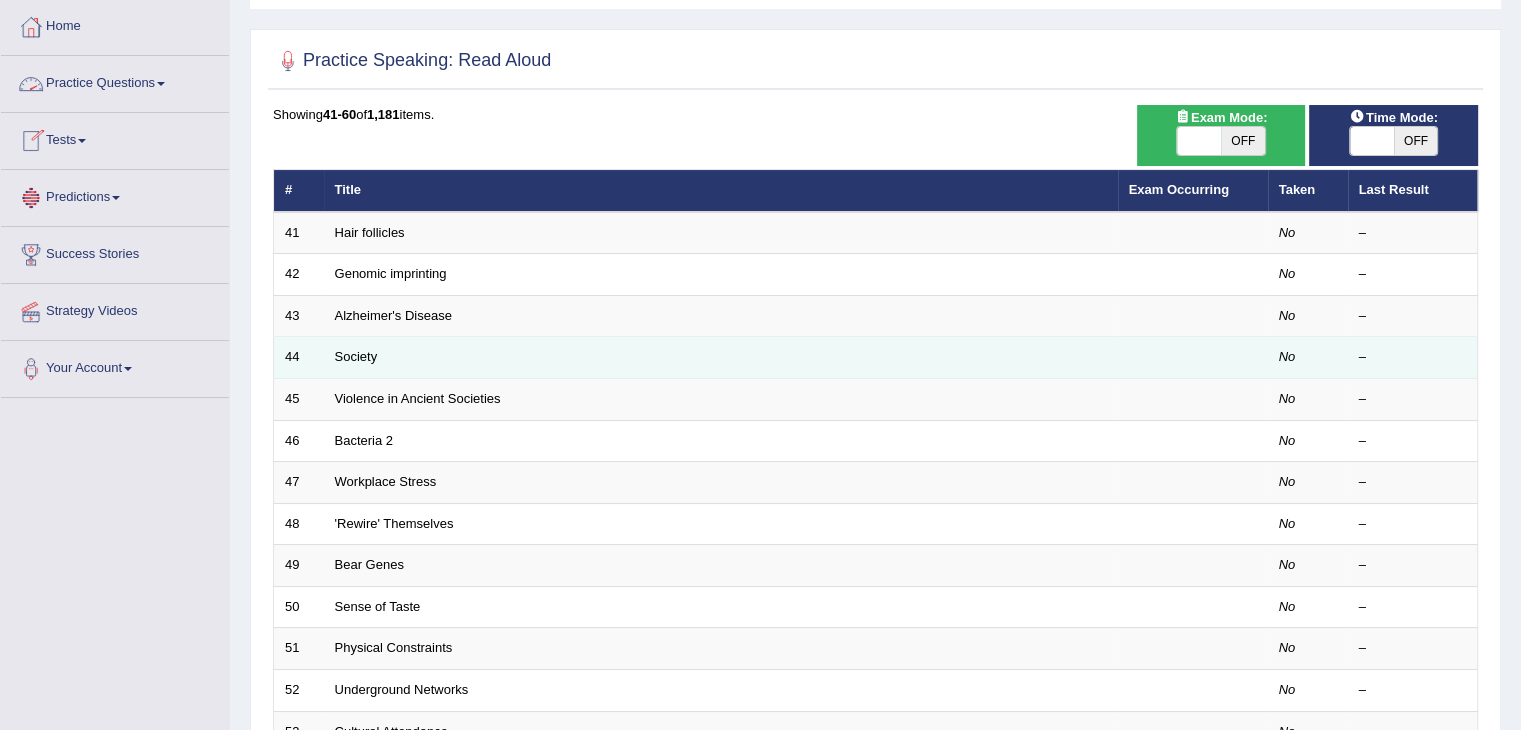 click on "Society" at bounding box center (721, 358) 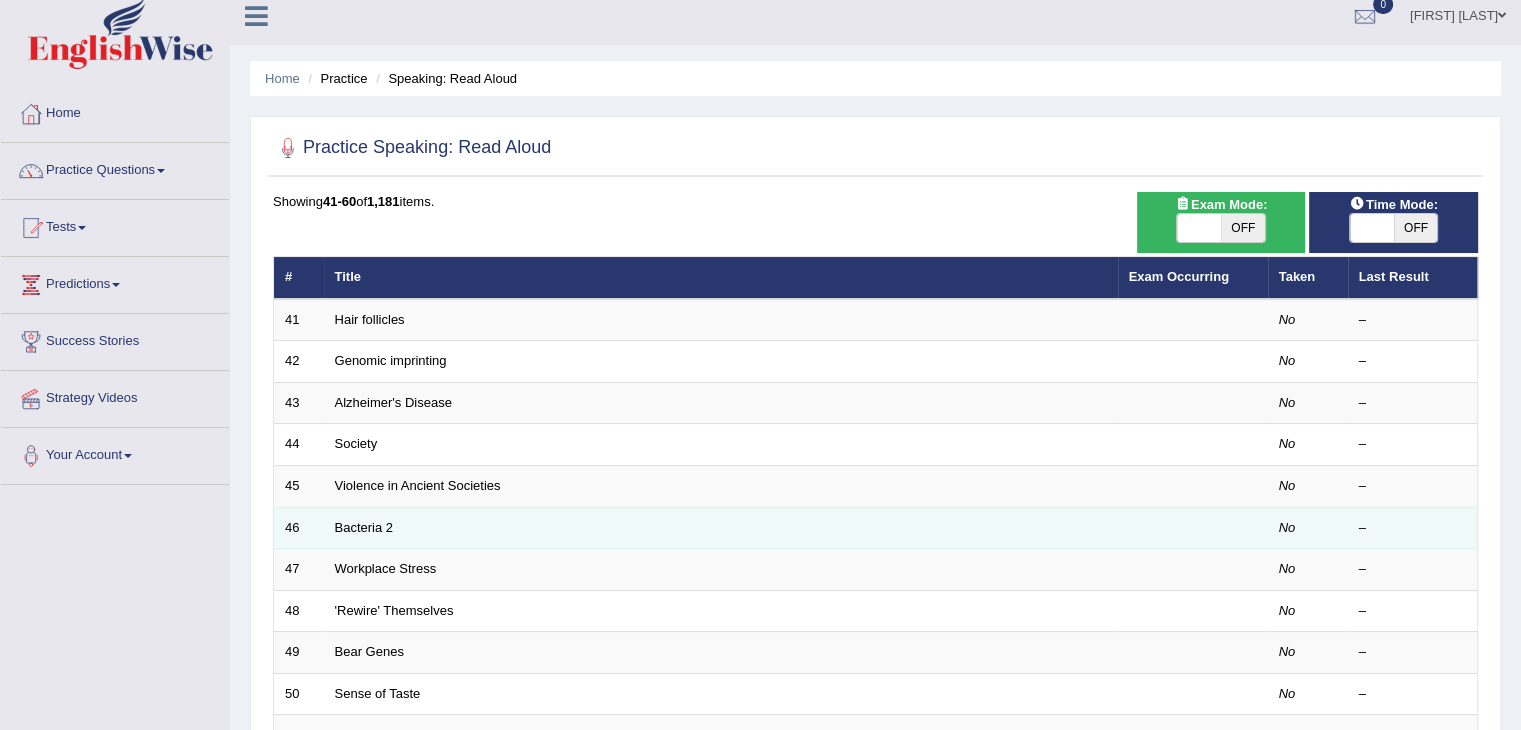 scroll, scrollTop: 0, scrollLeft: 0, axis: both 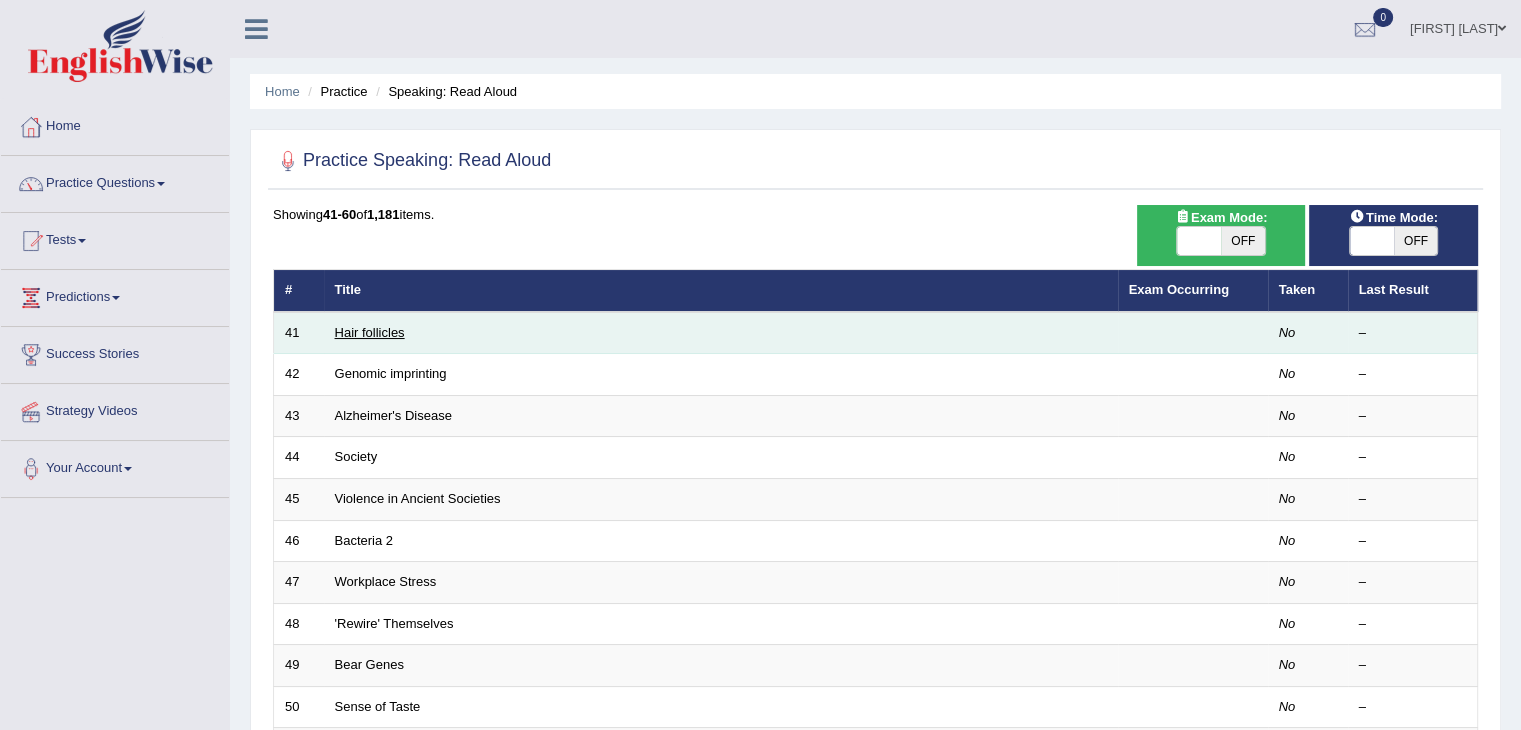 click on "Hair follicles" at bounding box center (370, 332) 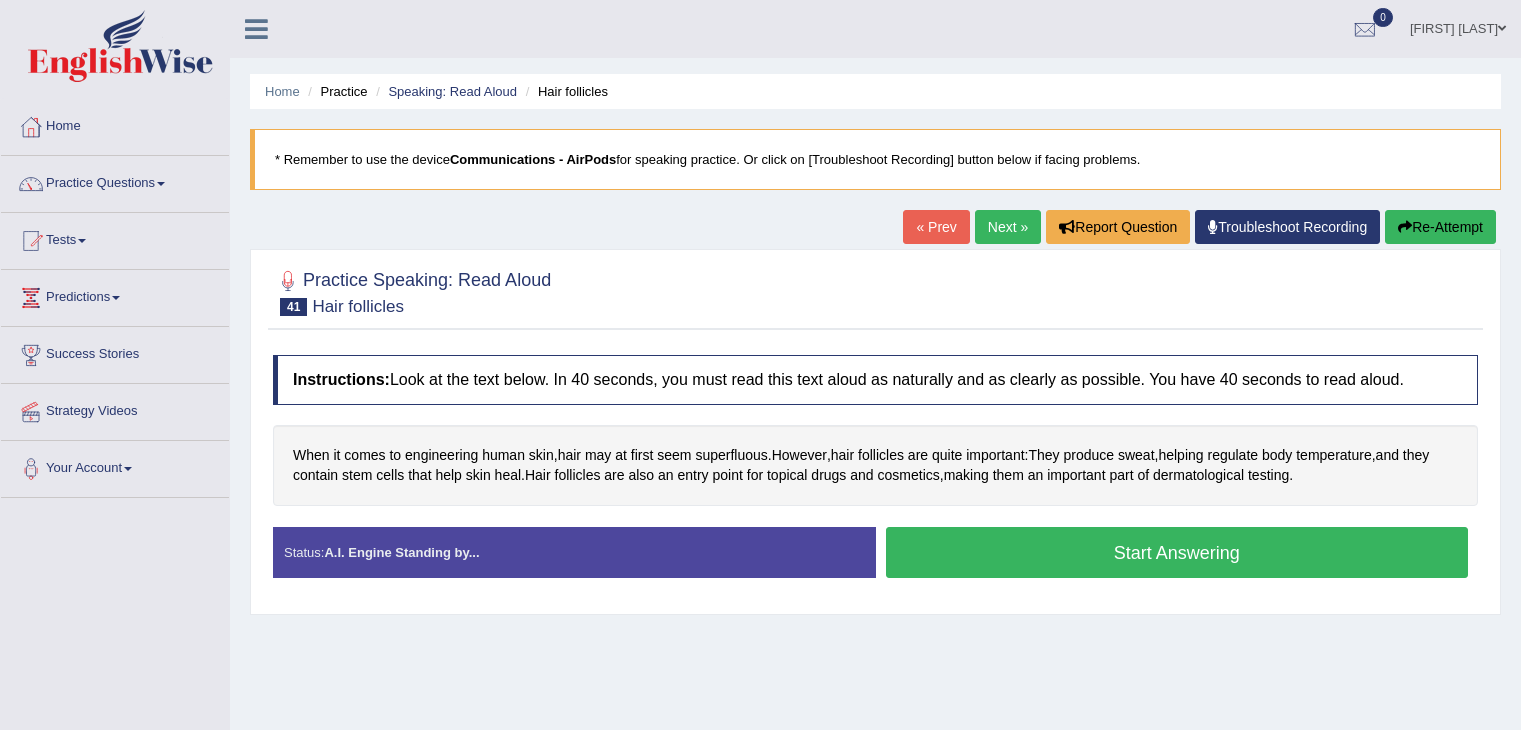 scroll, scrollTop: 0, scrollLeft: 0, axis: both 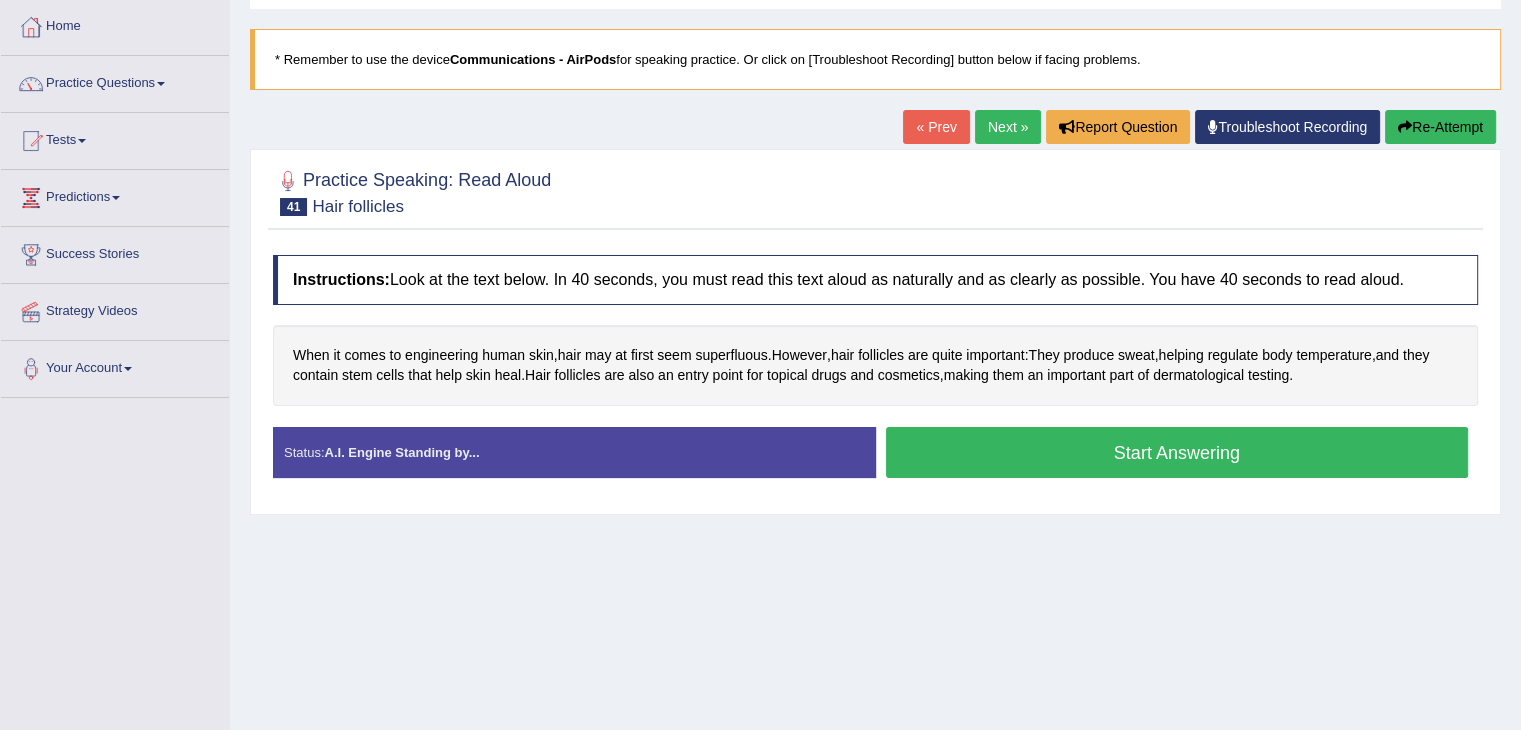 click on "Start Answering" at bounding box center (1177, 452) 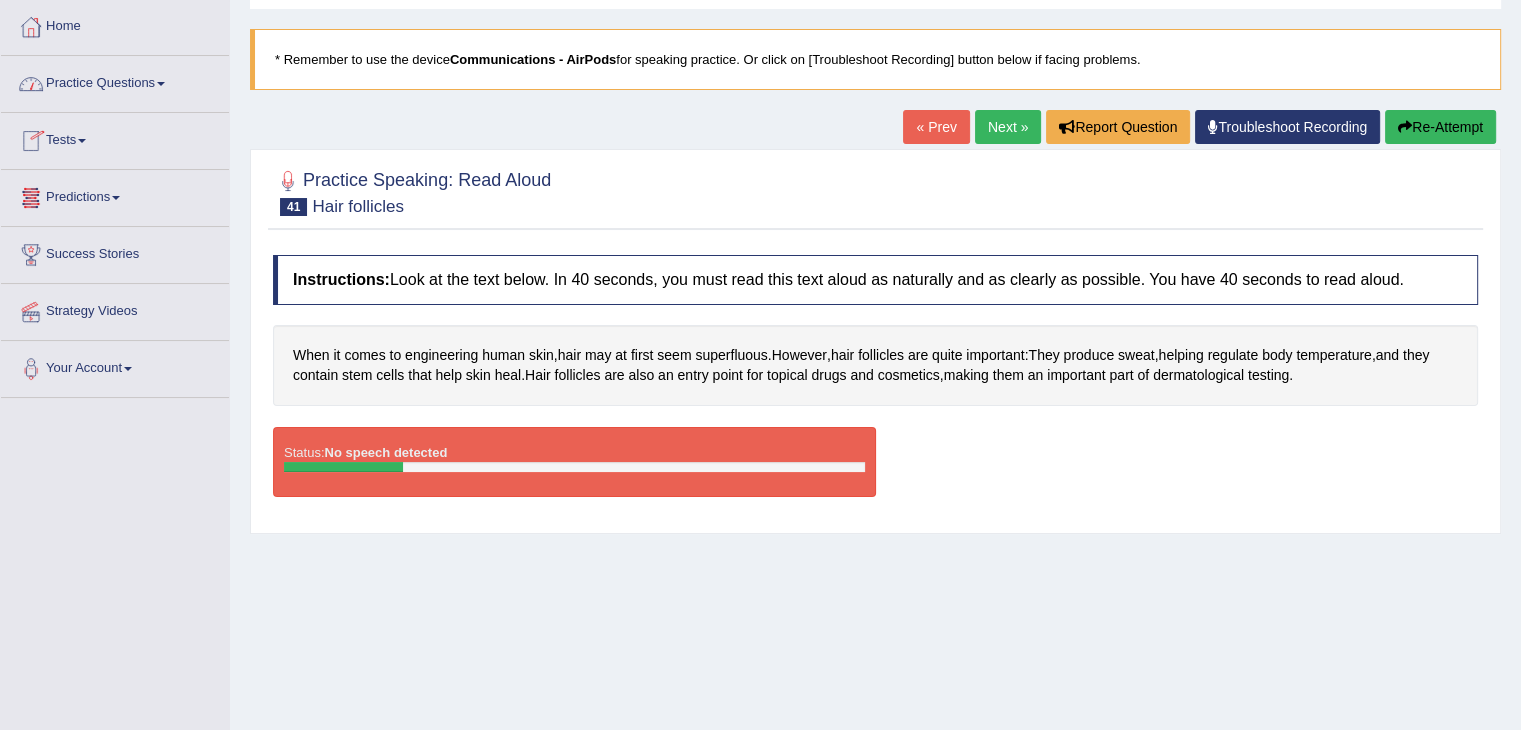 drag, startPoint x: 99, startPoint y: 5, endPoint x: 89, endPoint y: 11, distance: 11.661903 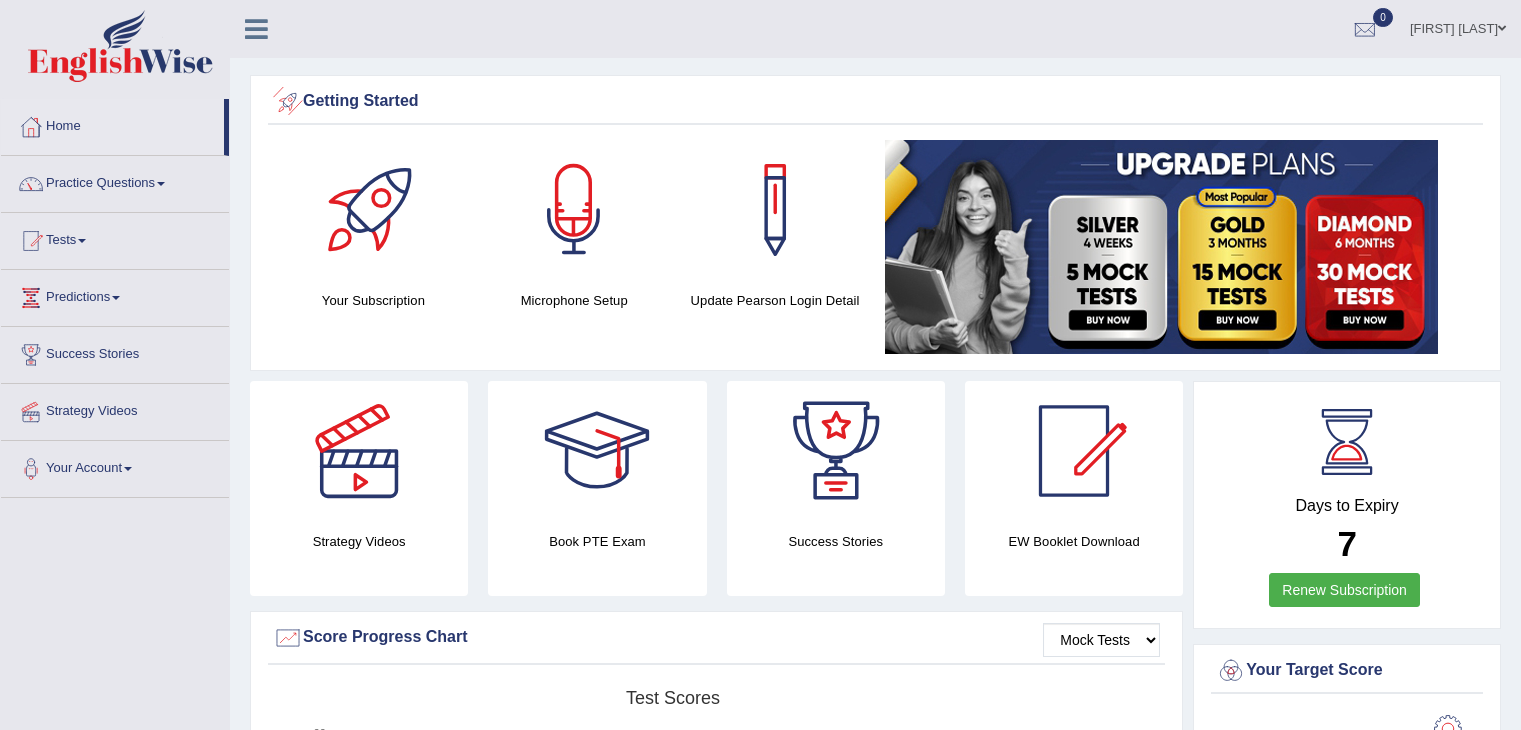 scroll, scrollTop: 0, scrollLeft: 0, axis: both 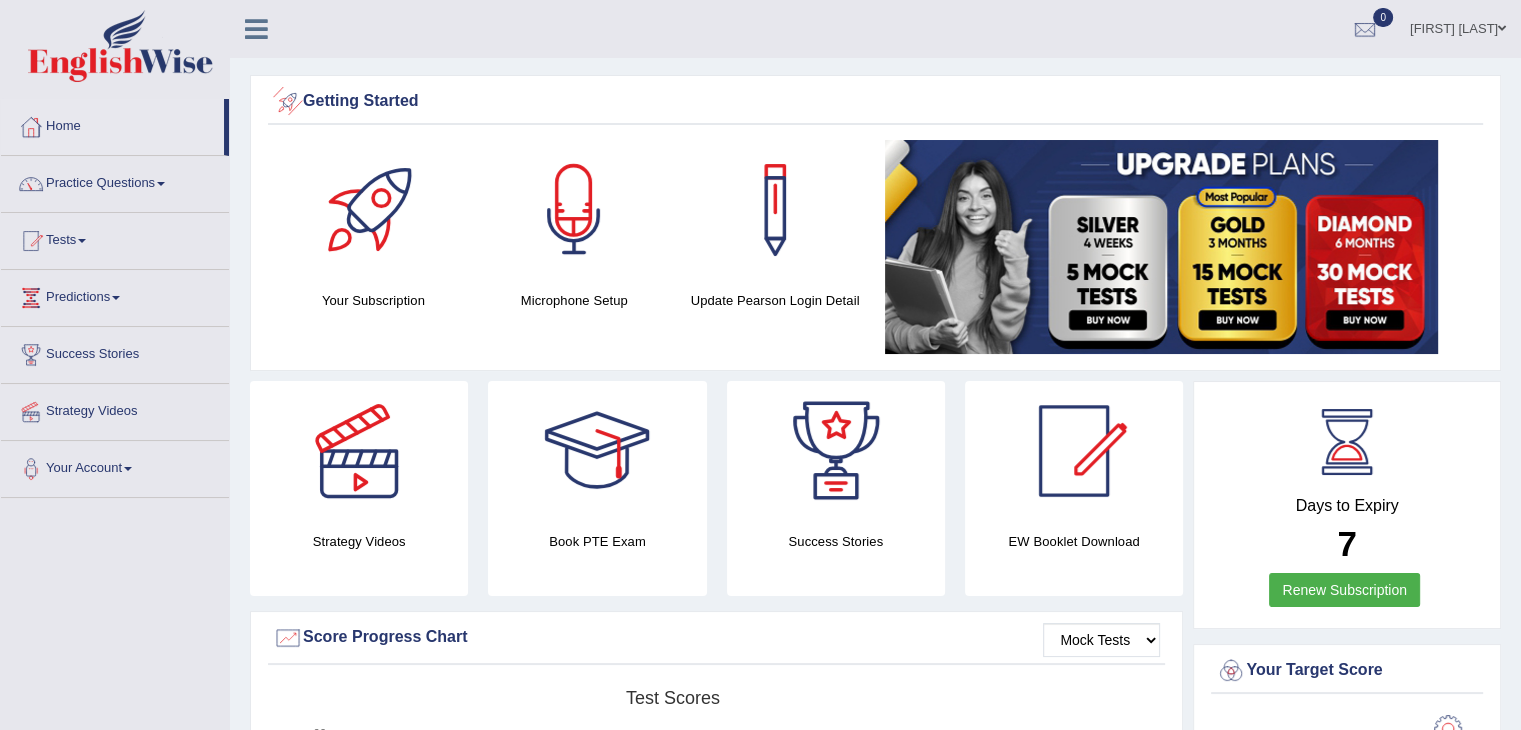 click at bounding box center [574, 210] 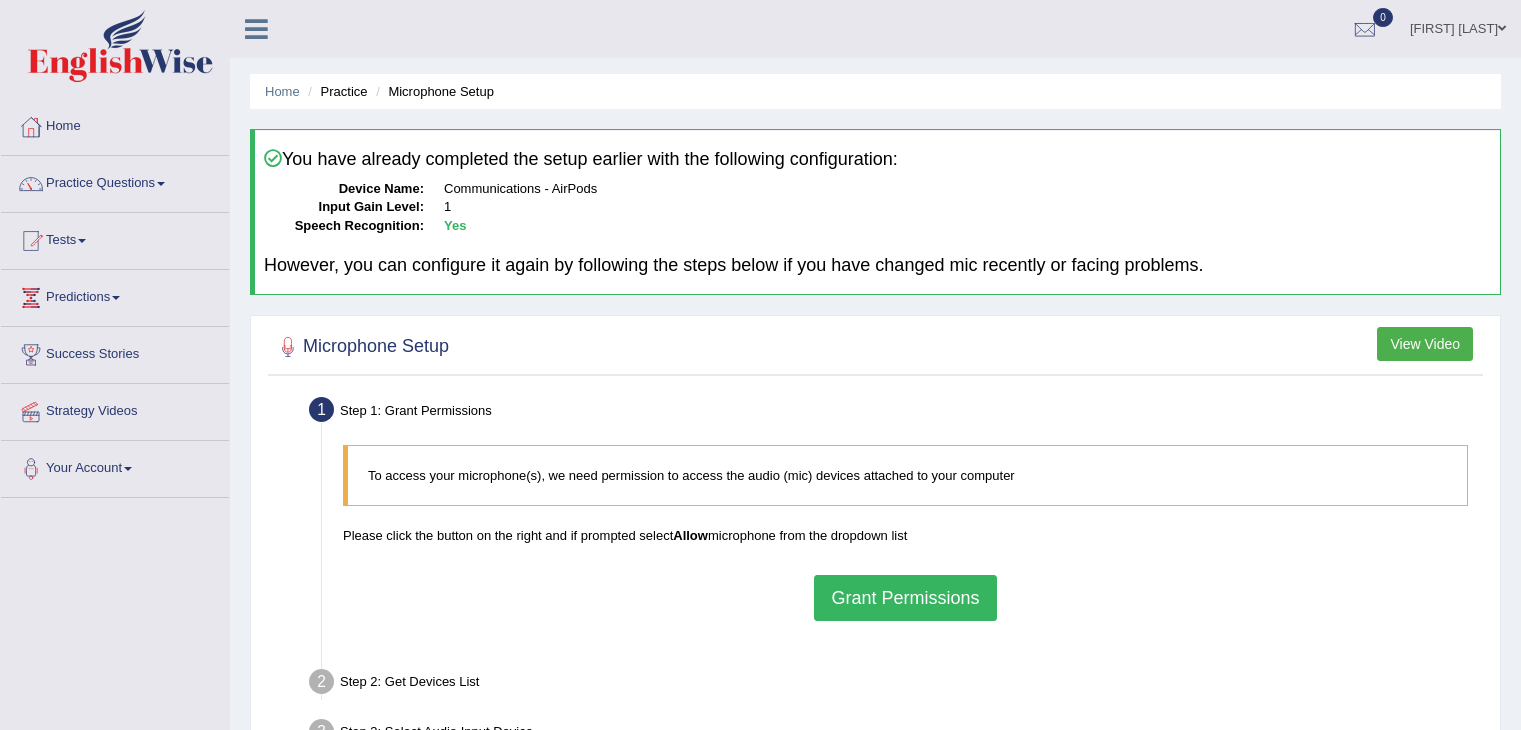 scroll, scrollTop: 0, scrollLeft: 0, axis: both 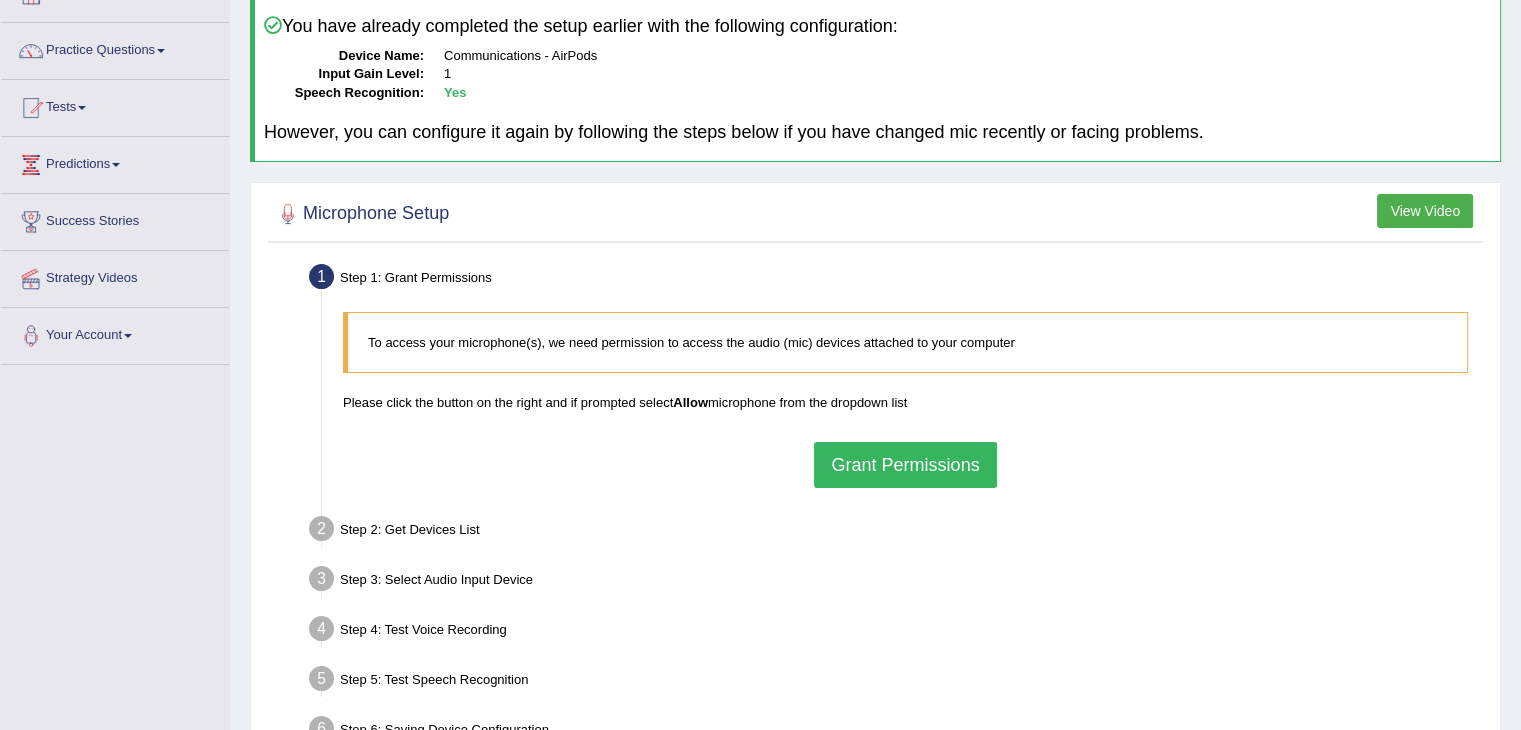 click on "Grant Permissions" at bounding box center (905, 465) 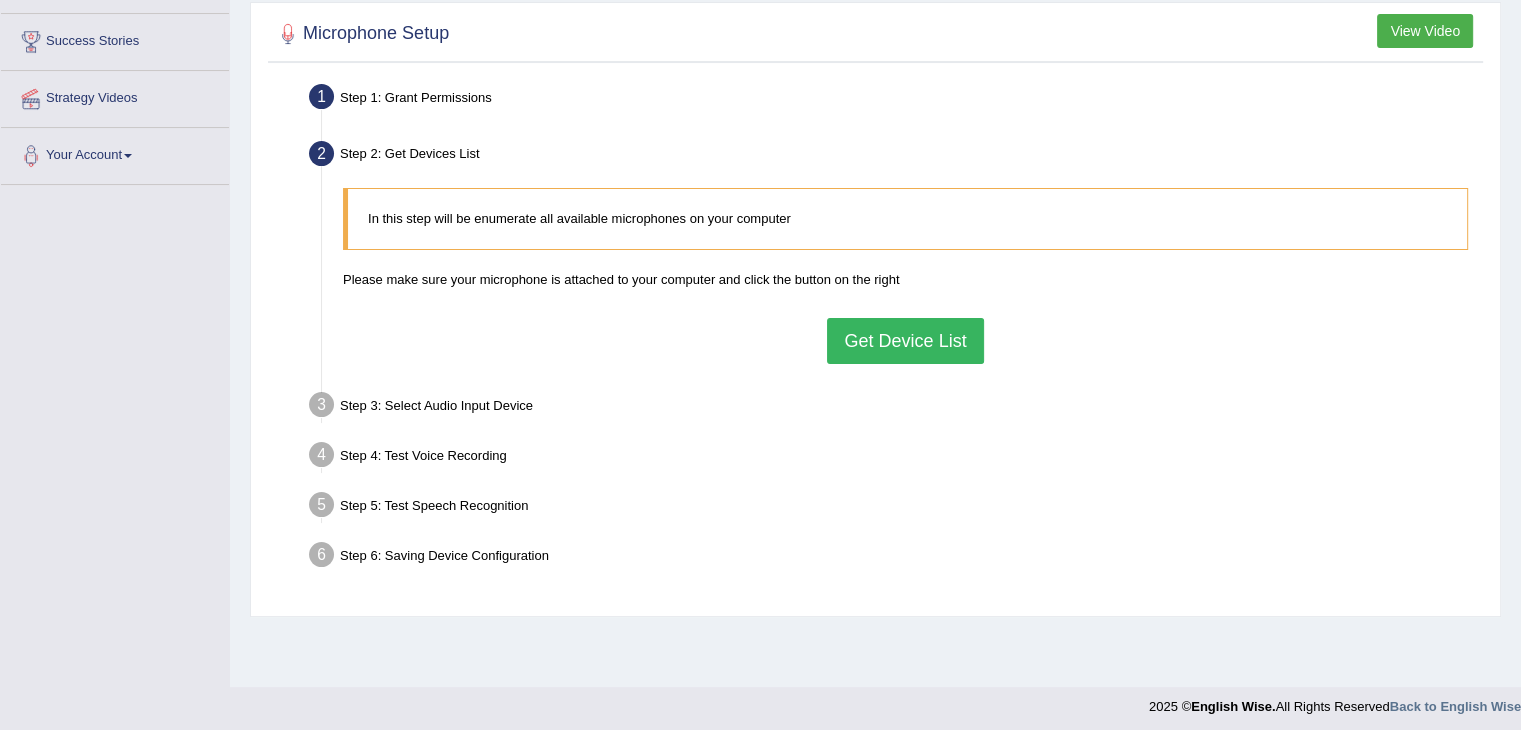 scroll, scrollTop: 320, scrollLeft: 0, axis: vertical 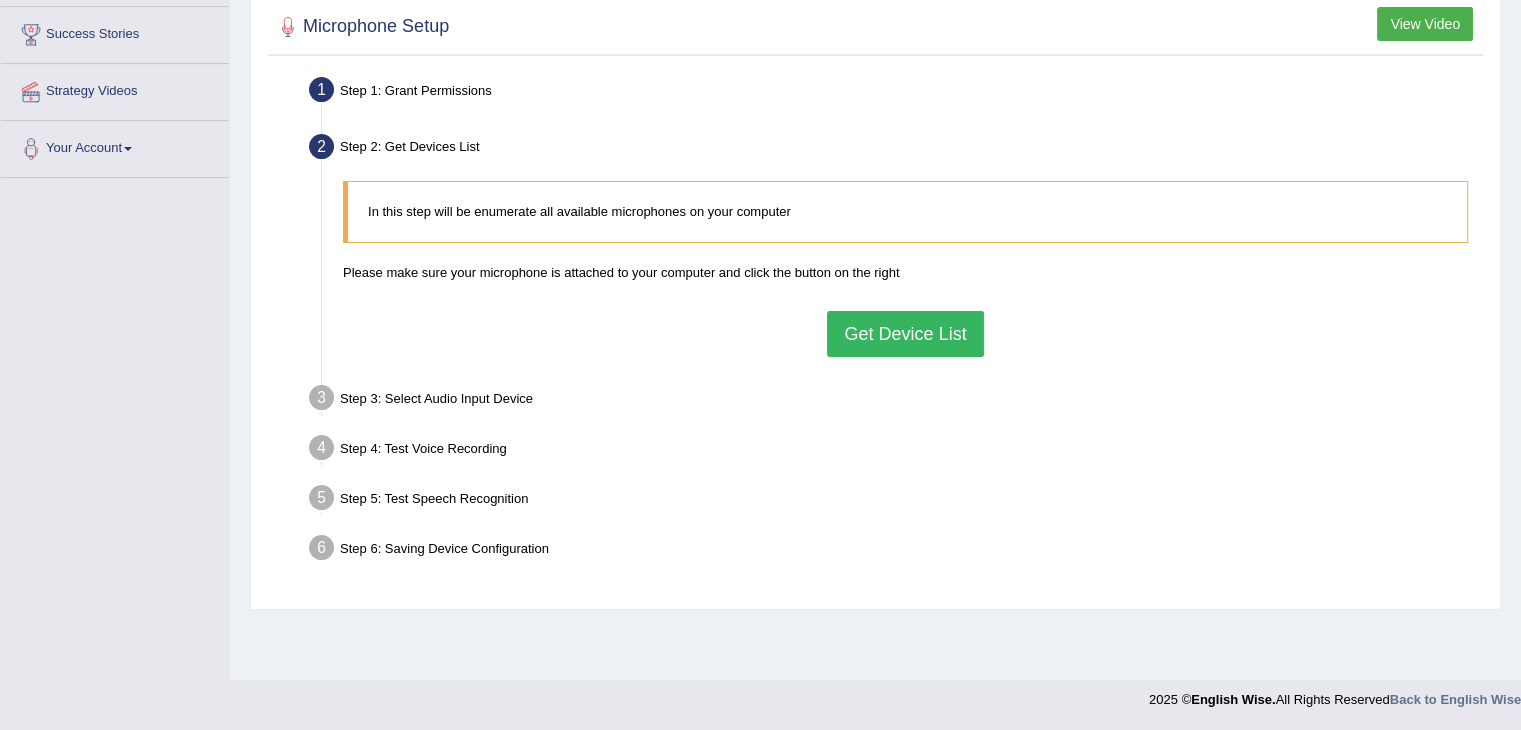 click on "Get Device List" at bounding box center (905, 334) 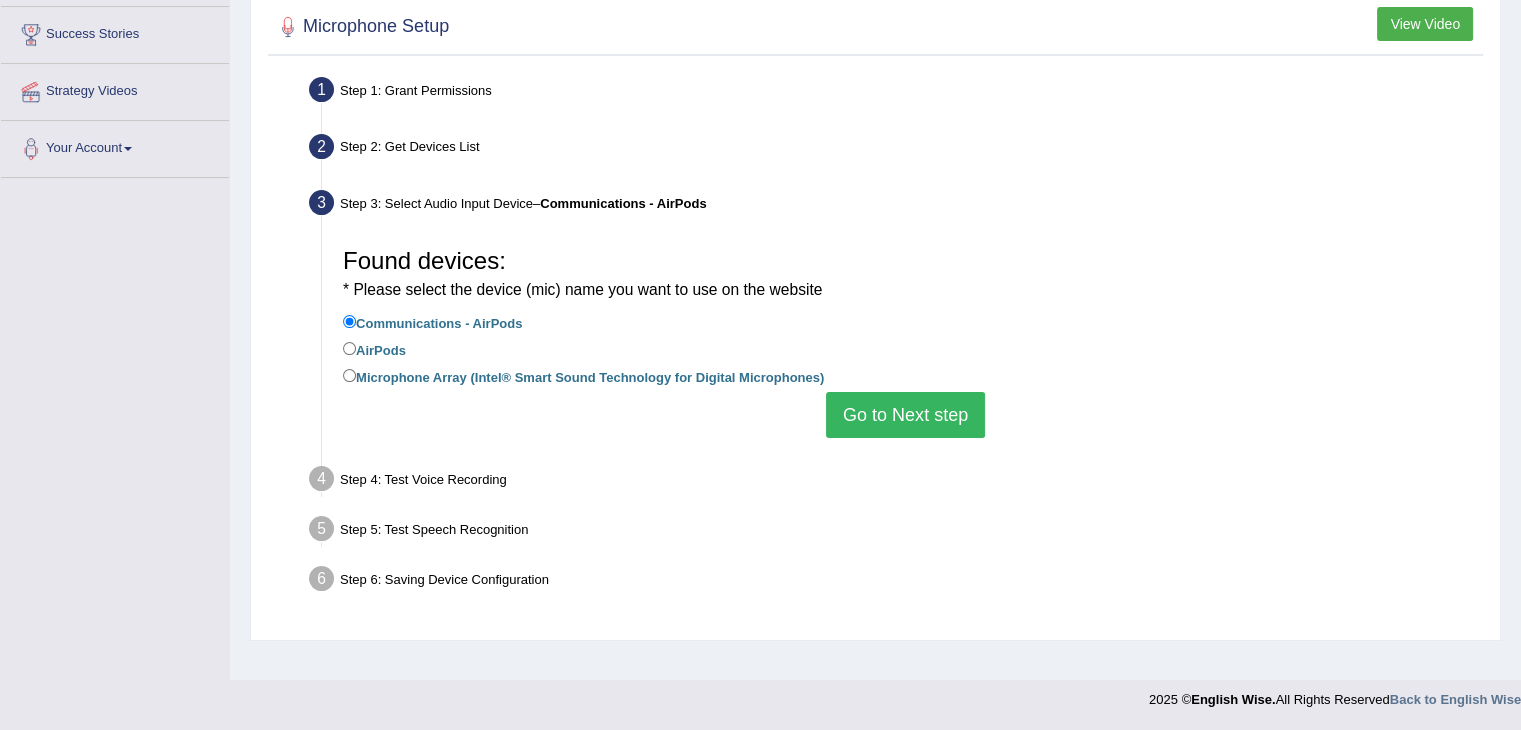 click on "Go to Next step" at bounding box center [905, 415] 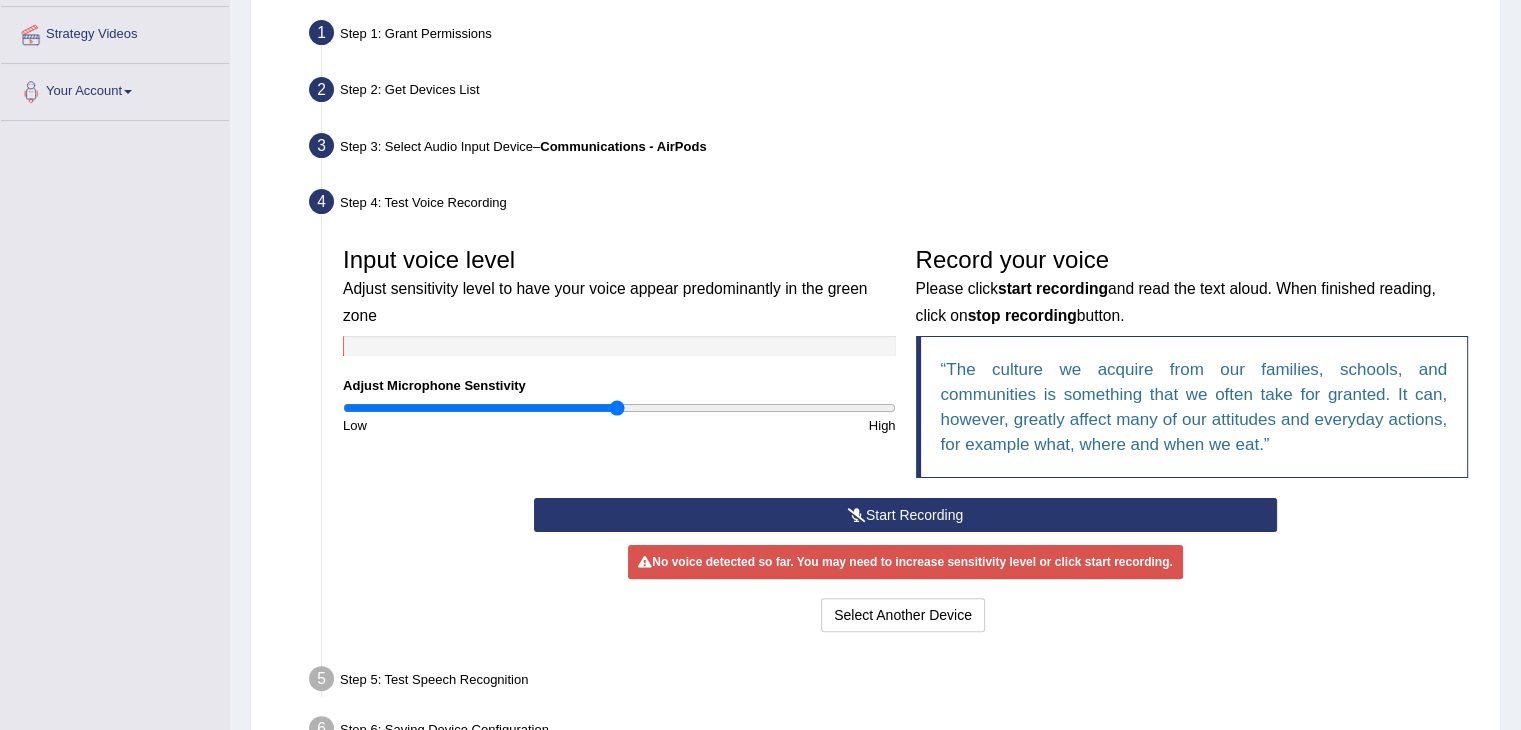 scroll, scrollTop: 387, scrollLeft: 0, axis: vertical 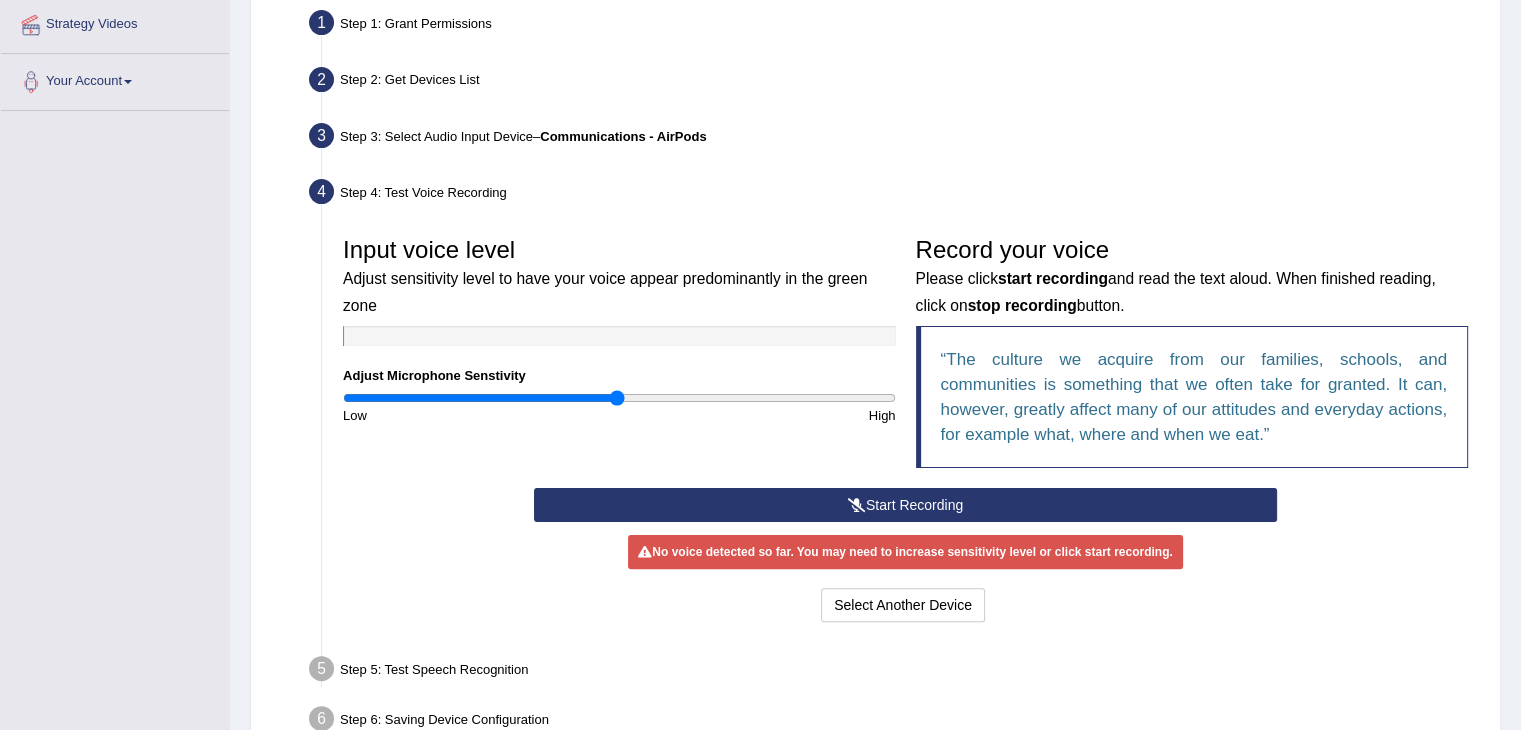 click on "Start Recording" at bounding box center [905, 505] 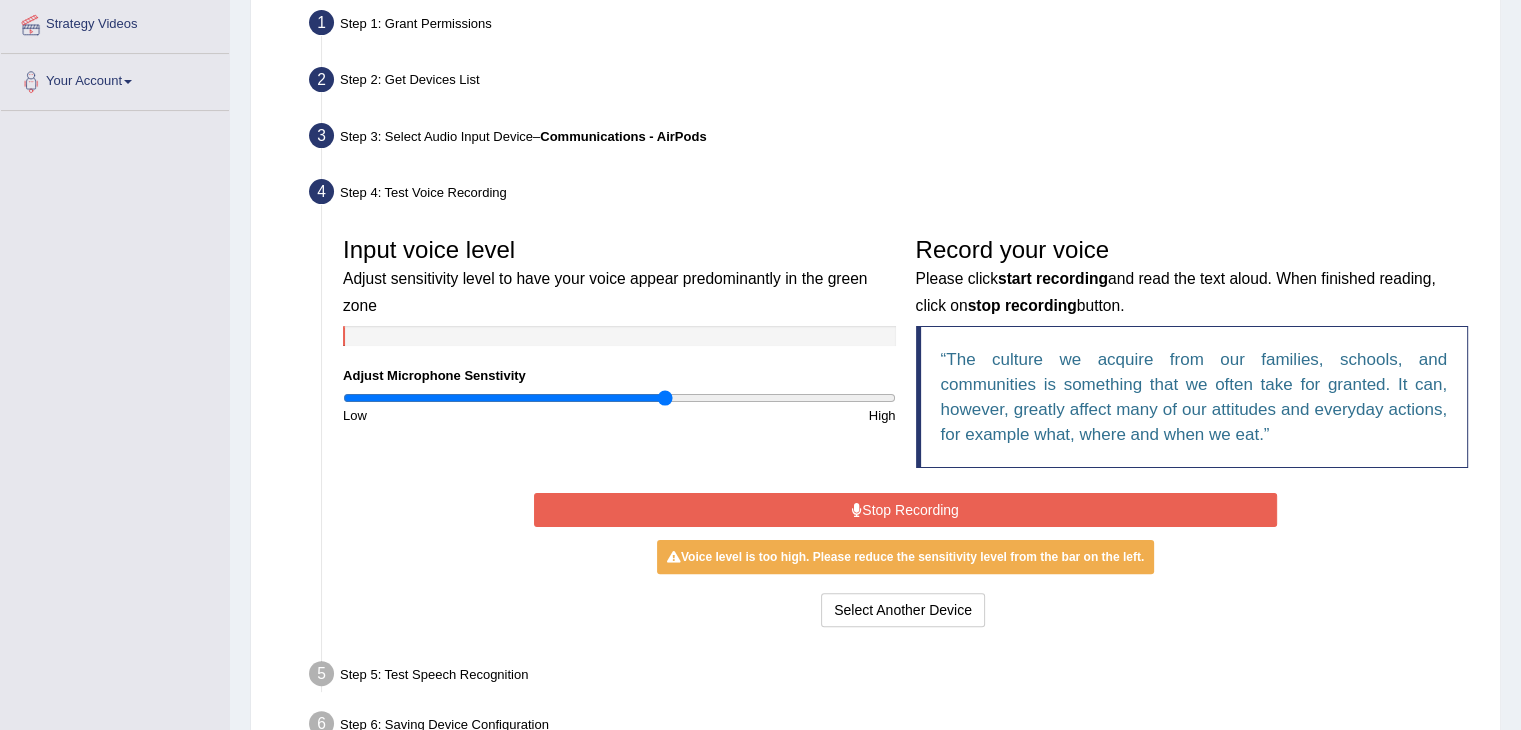 type on "1.18" 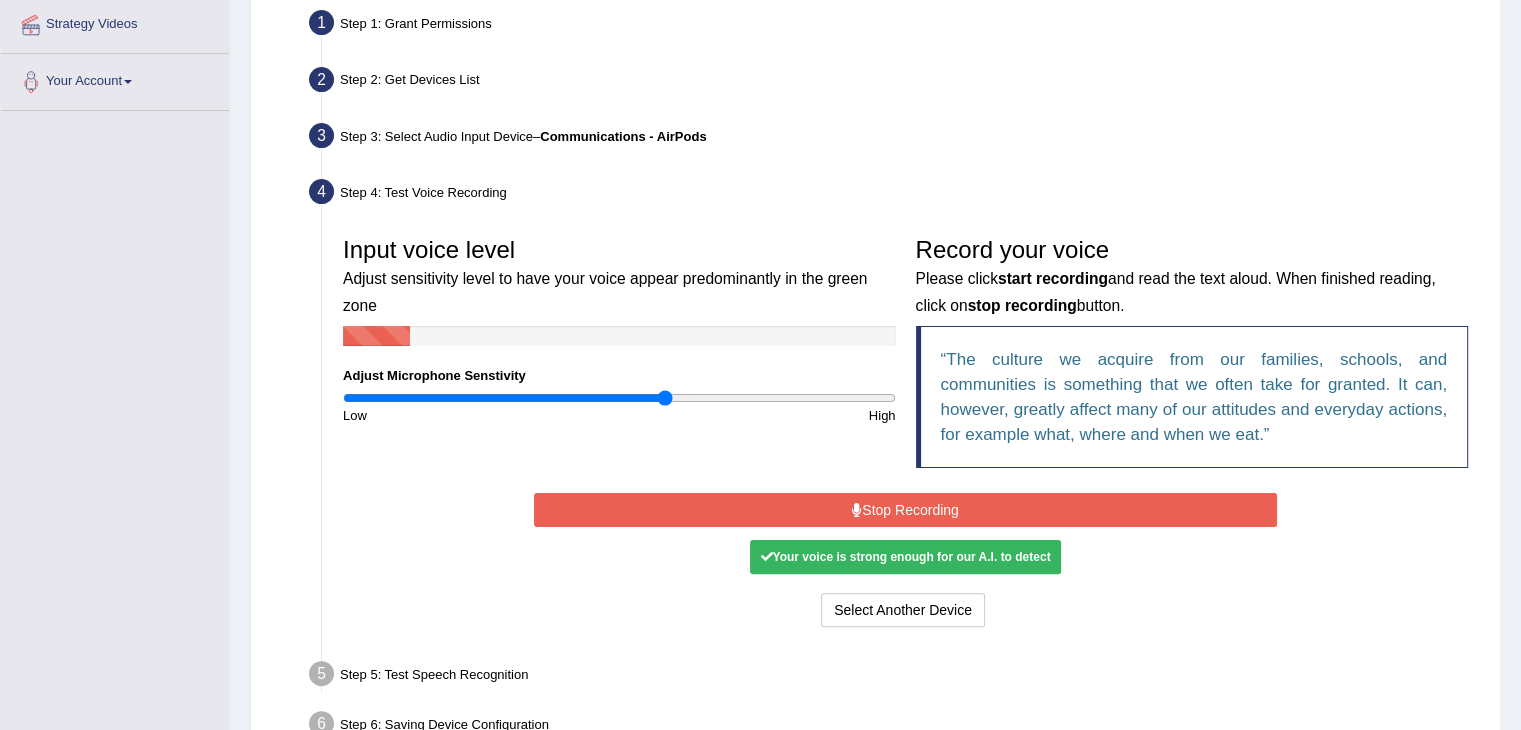click on "Stop Recording" at bounding box center (905, 510) 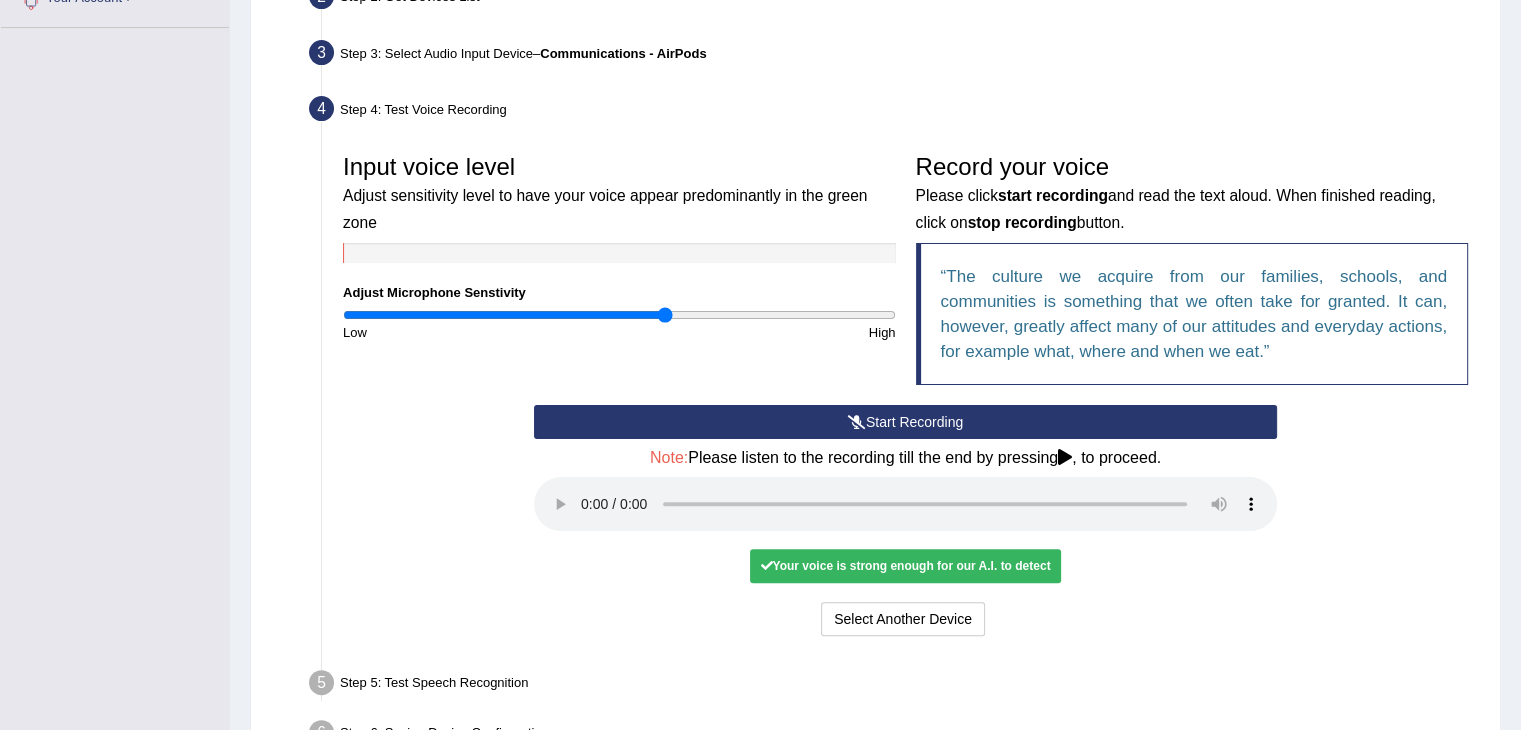 scroll, scrollTop: 487, scrollLeft: 0, axis: vertical 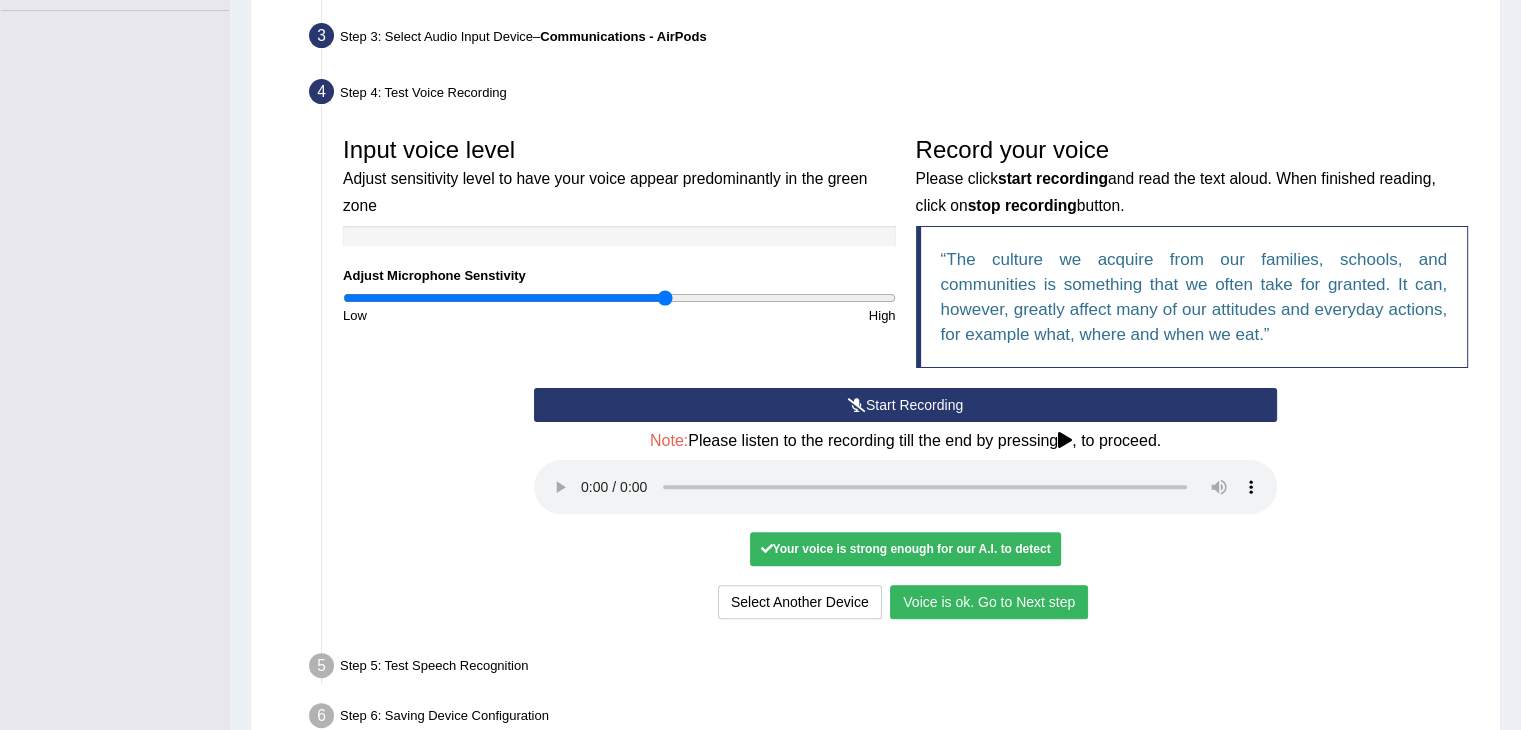 click on "Your voice is strong enough for our A.I. to detect" at bounding box center [905, 549] 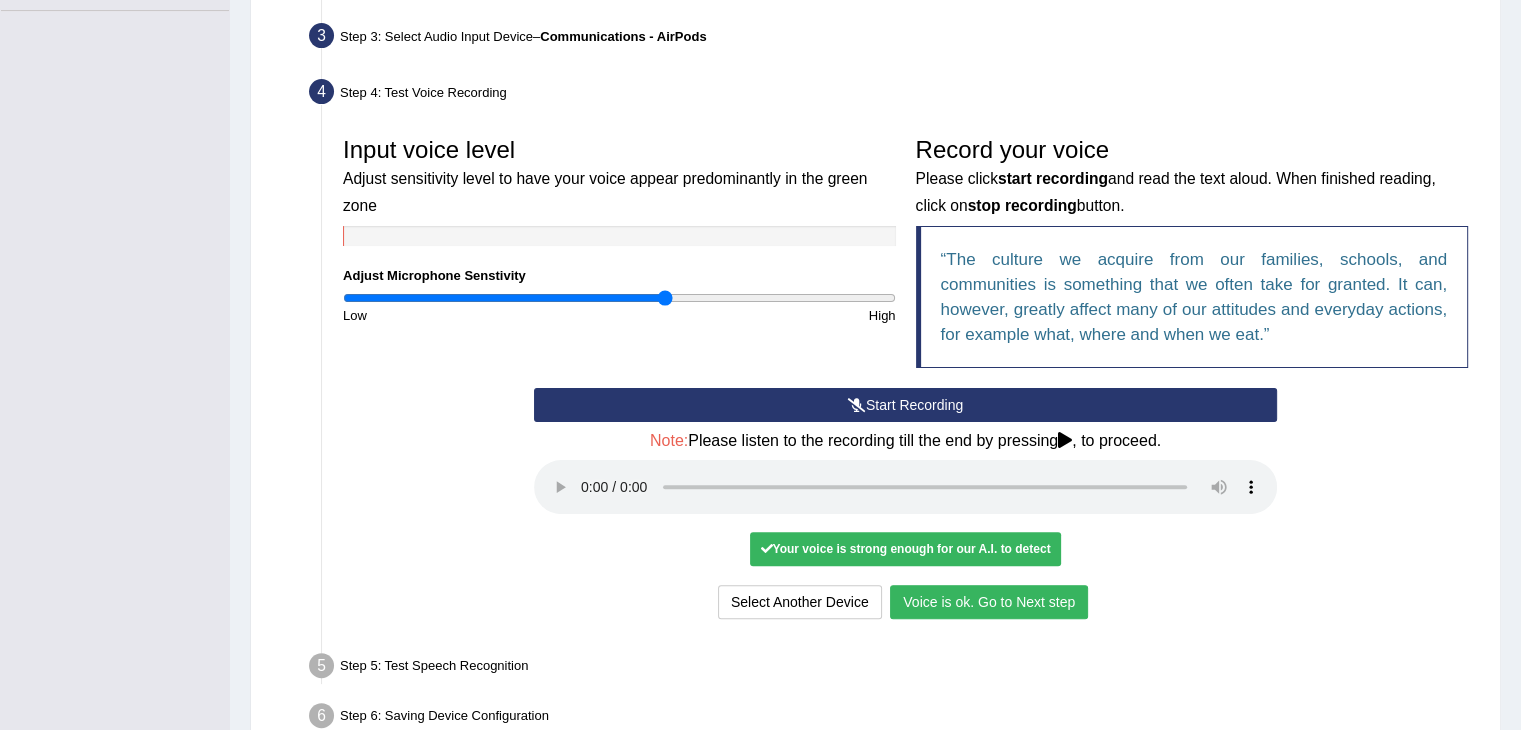 click on "Voice is ok. Go to Next step" at bounding box center [989, 602] 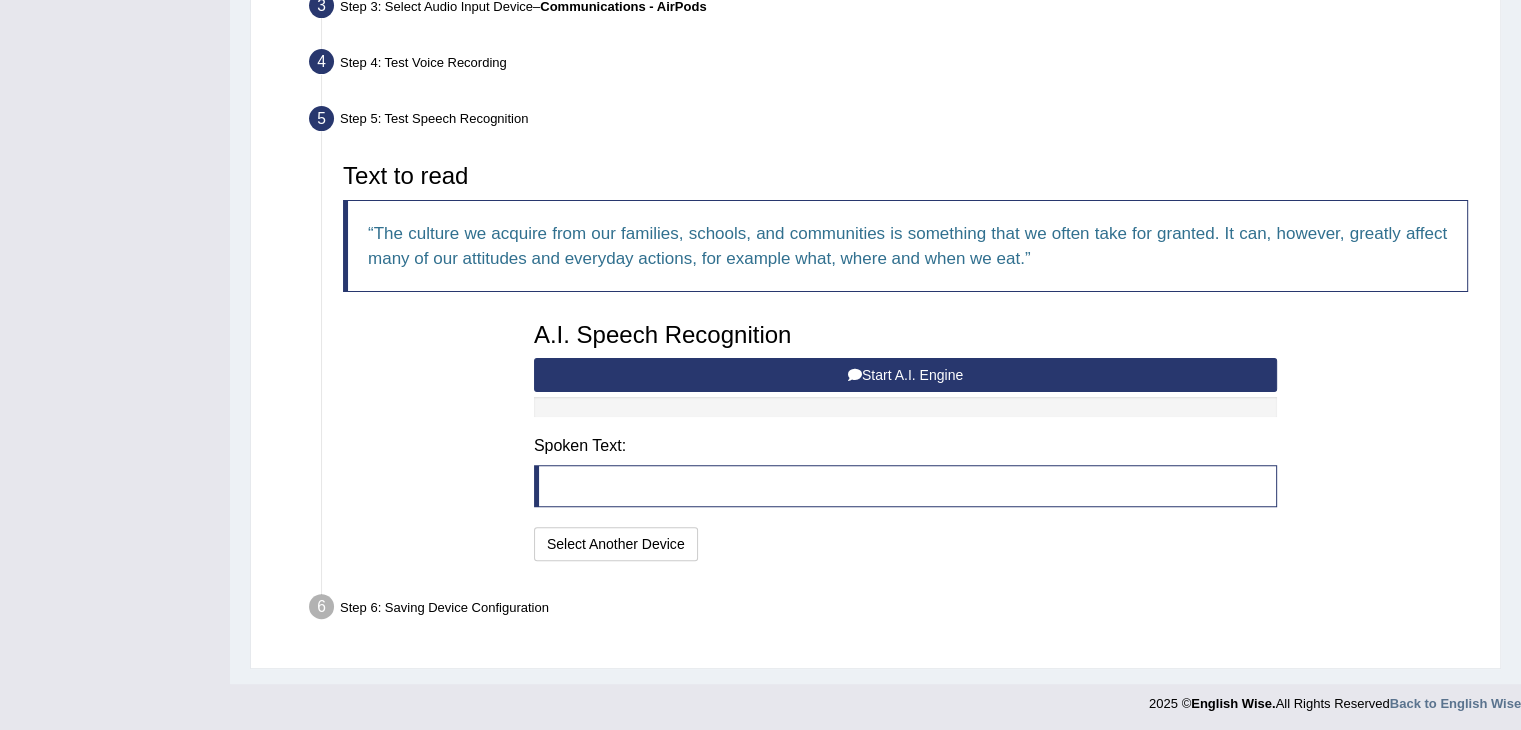 scroll, scrollTop: 518, scrollLeft: 0, axis: vertical 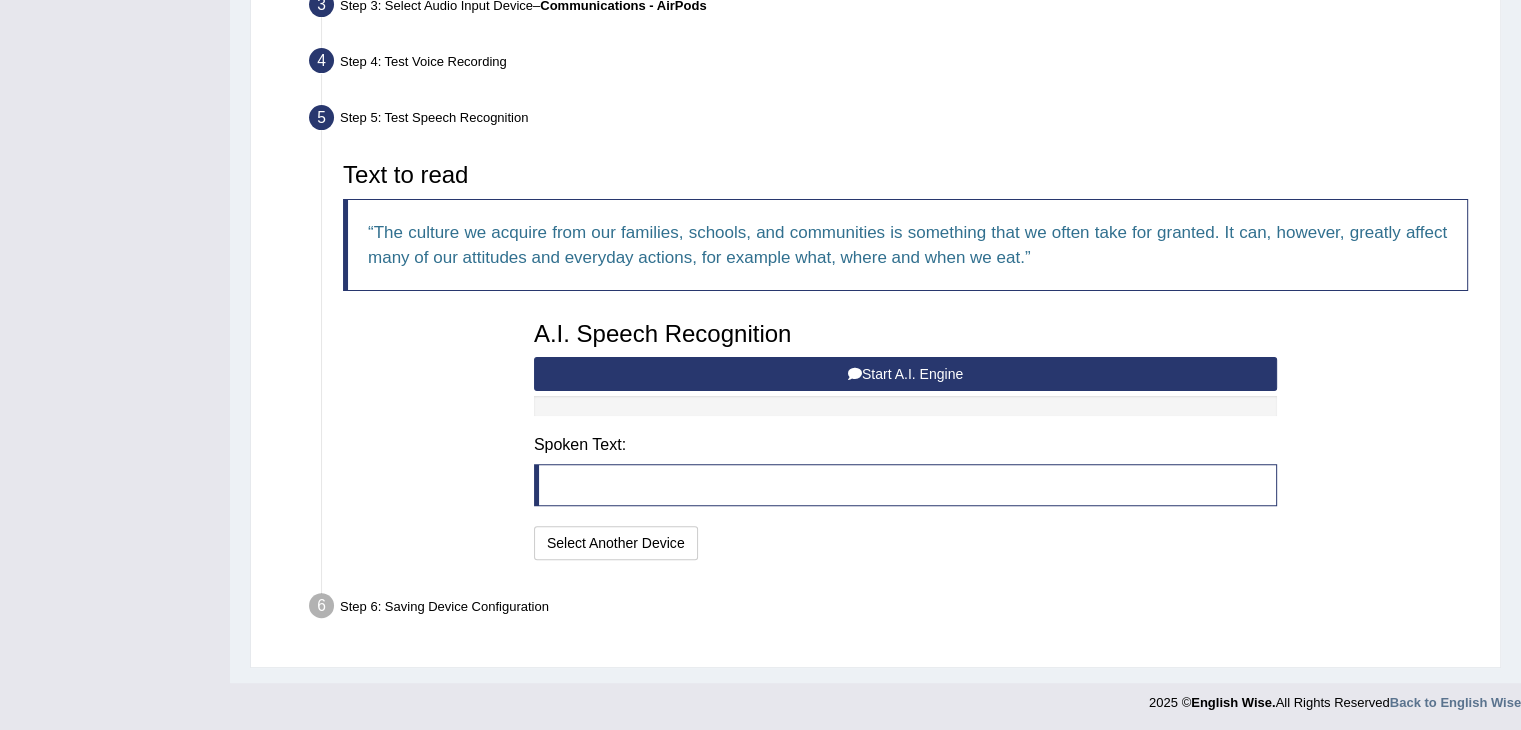 click on "Start A.I. Engine" at bounding box center (905, 374) 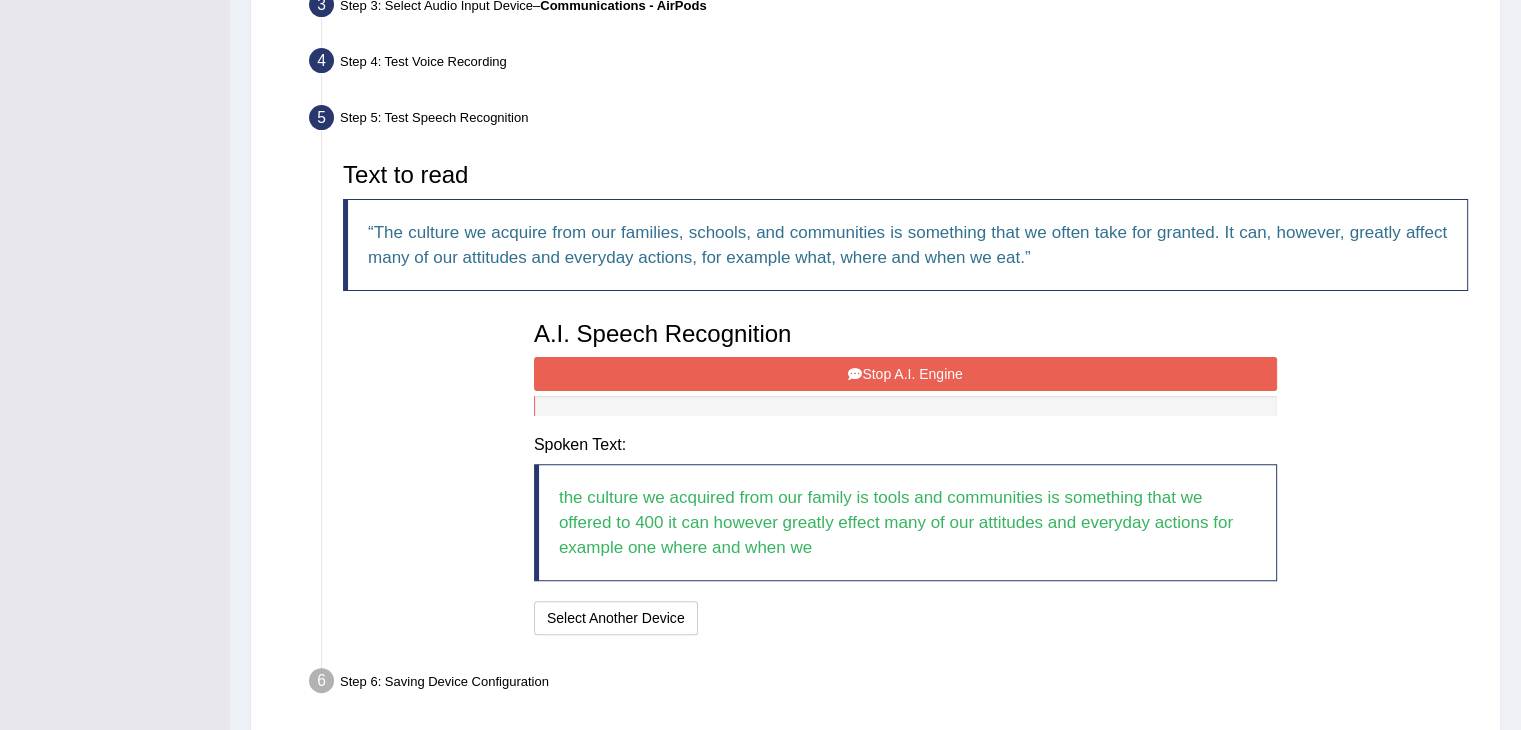 click on "Stop A.I. Engine" at bounding box center [905, 374] 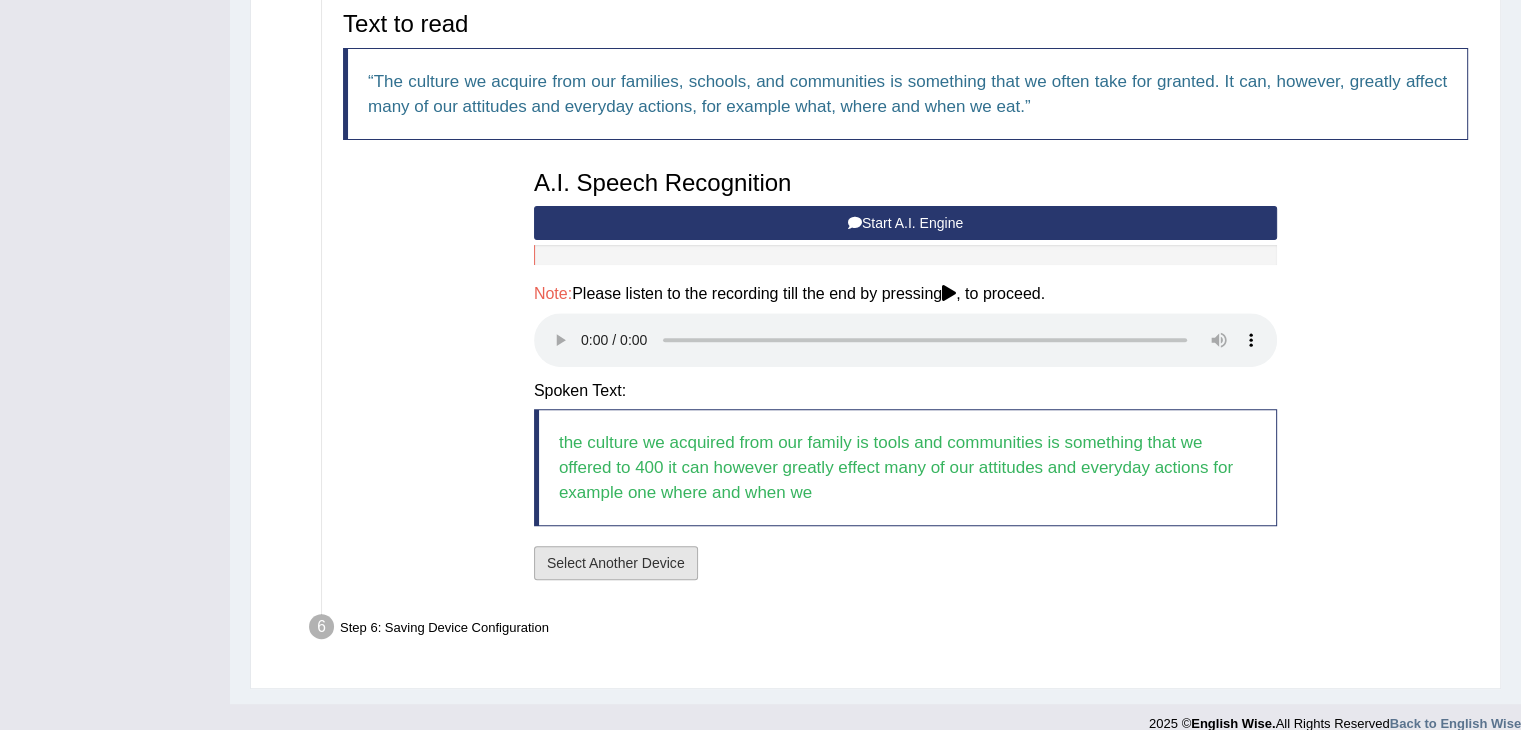 scroll, scrollTop: 684, scrollLeft: 0, axis: vertical 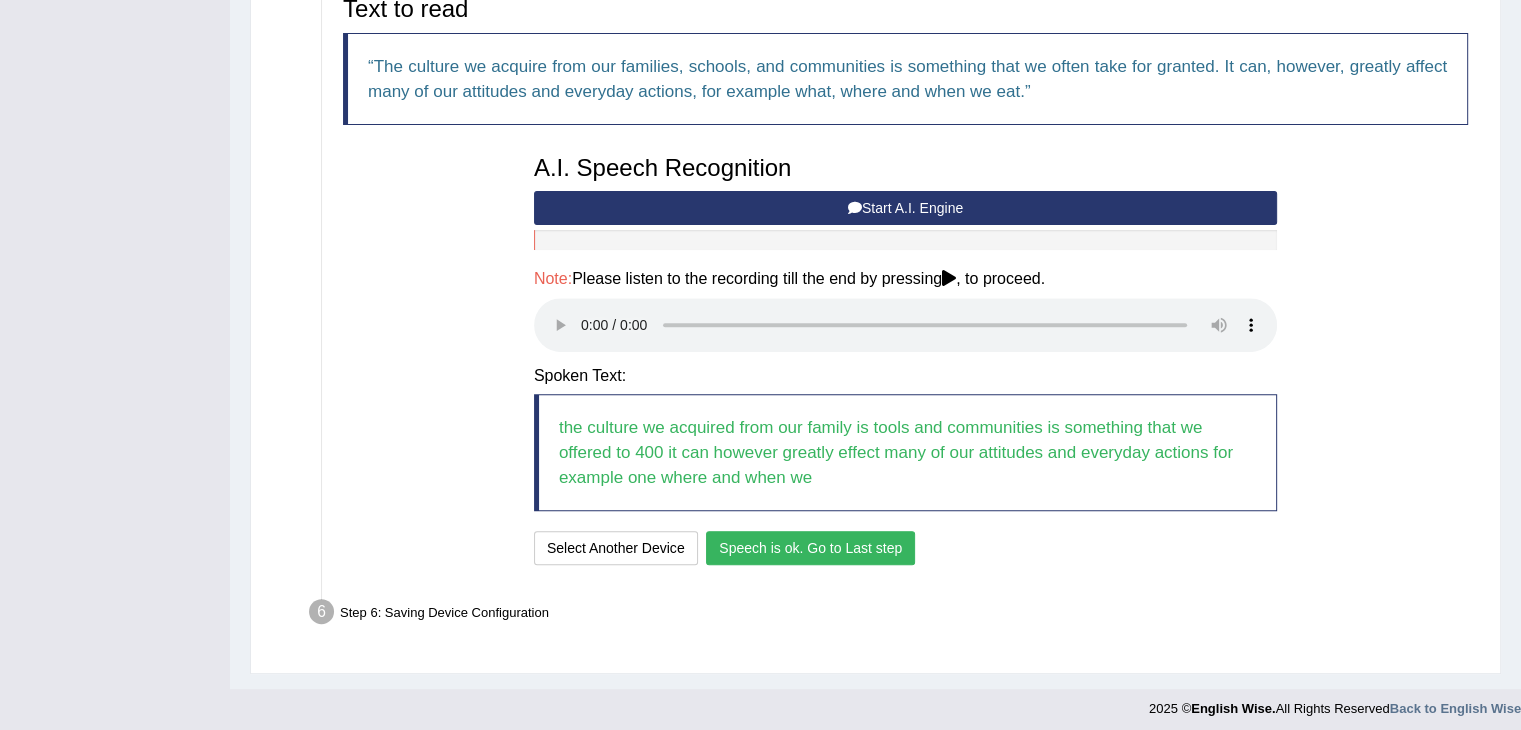 click on "Speech is ok. Go to Last step" at bounding box center [810, 548] 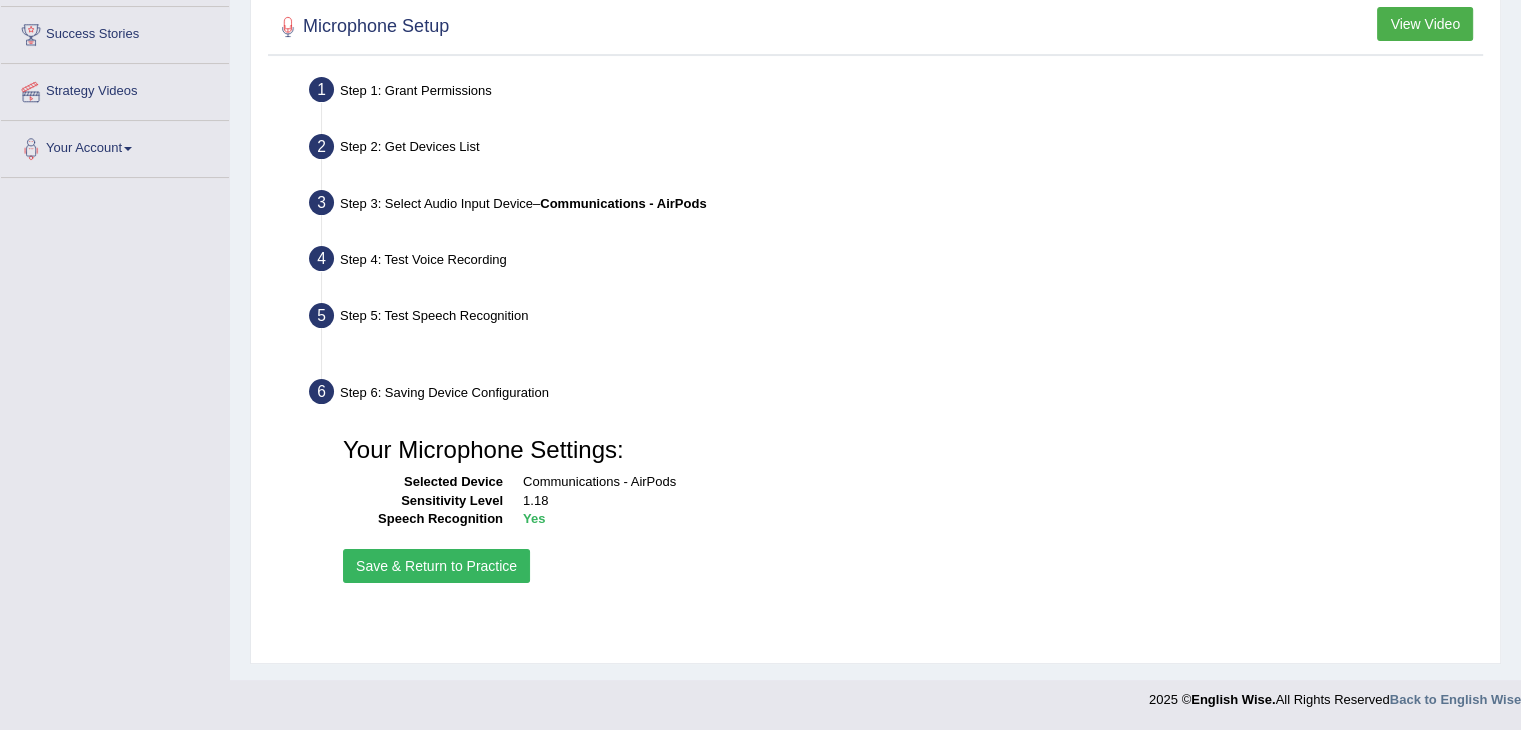 scroll, scrollTop: 320, scrollLeft: 0, axis: vertical 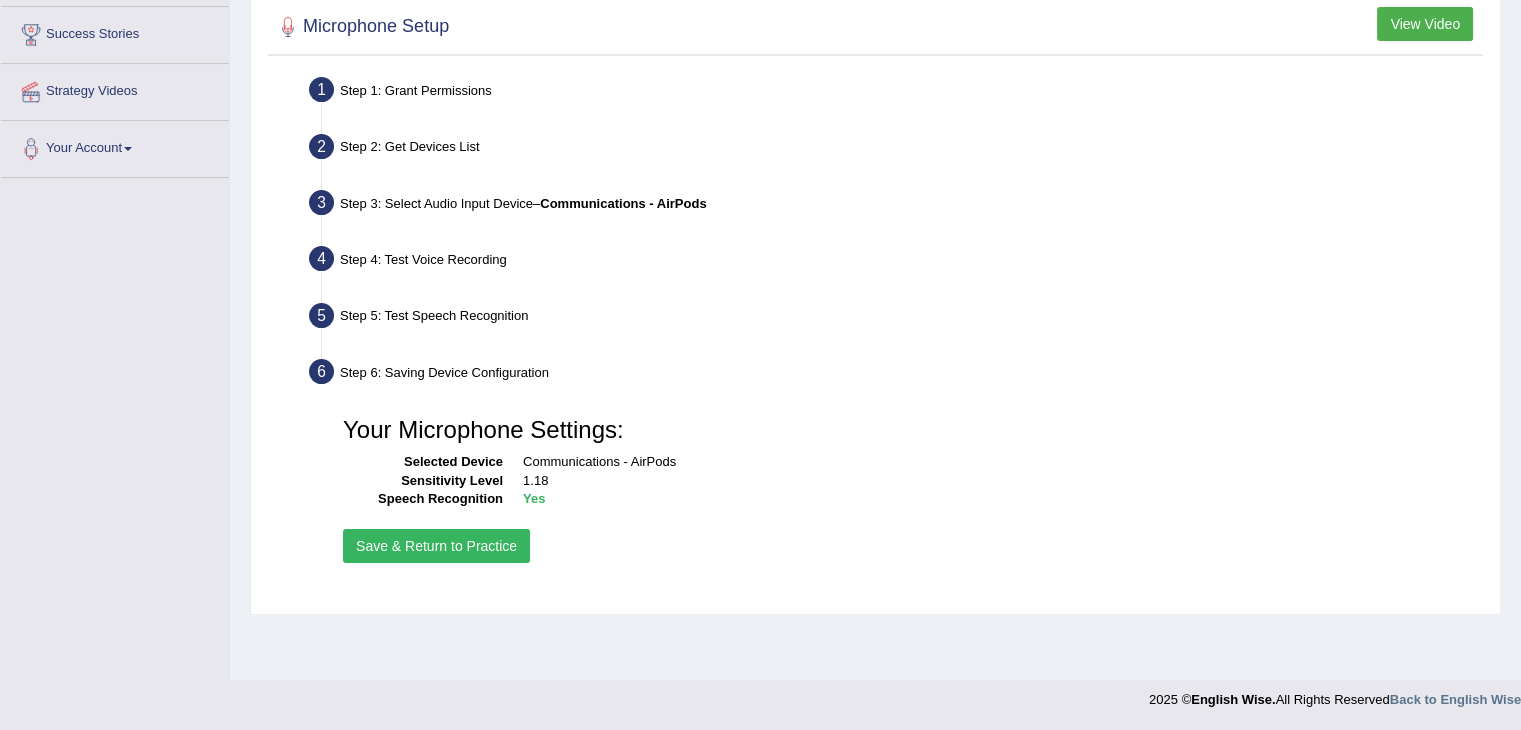 click on "Save & Return to Practice" at bounding box center (436, 546) 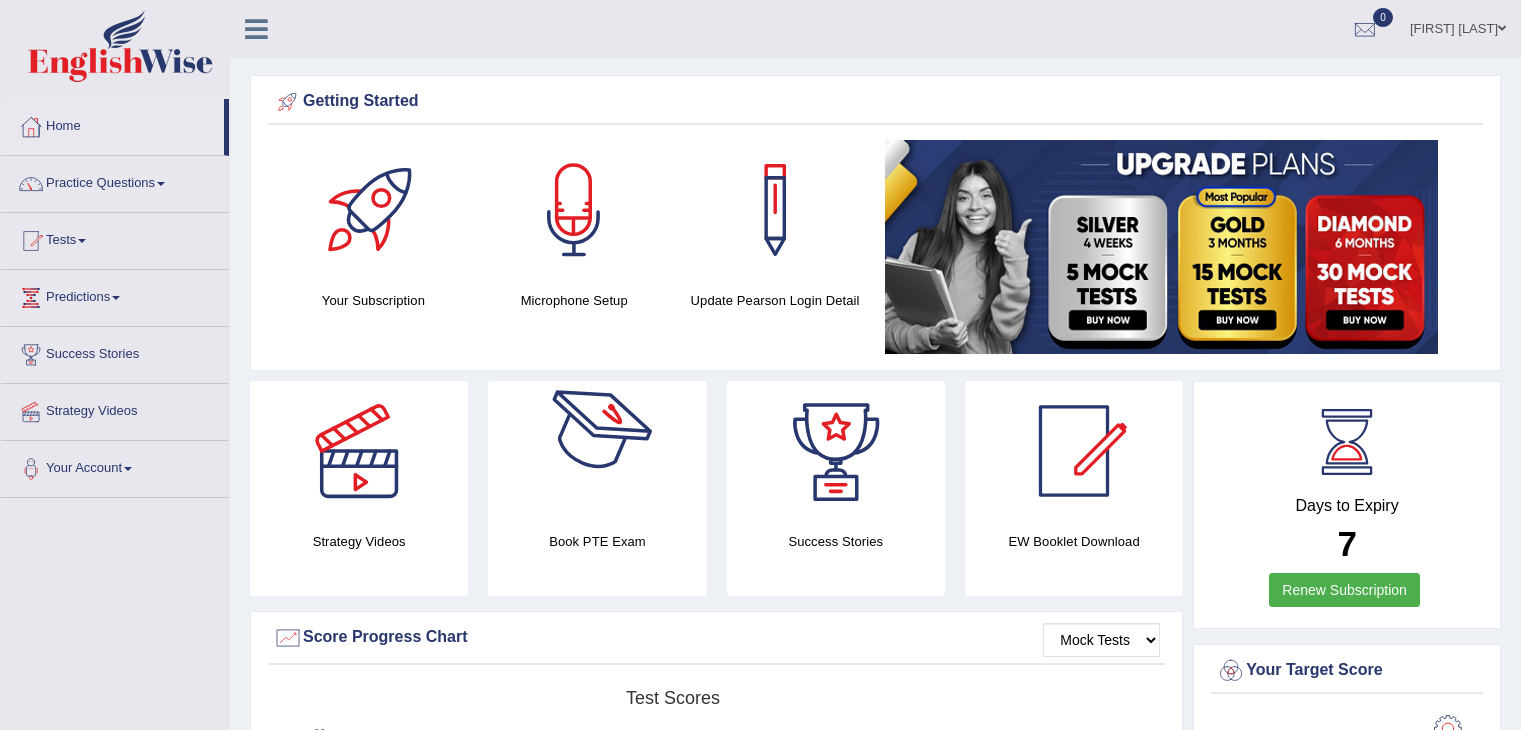 scroll, scrollTop: 0, scrollLeft: 0, axis: both 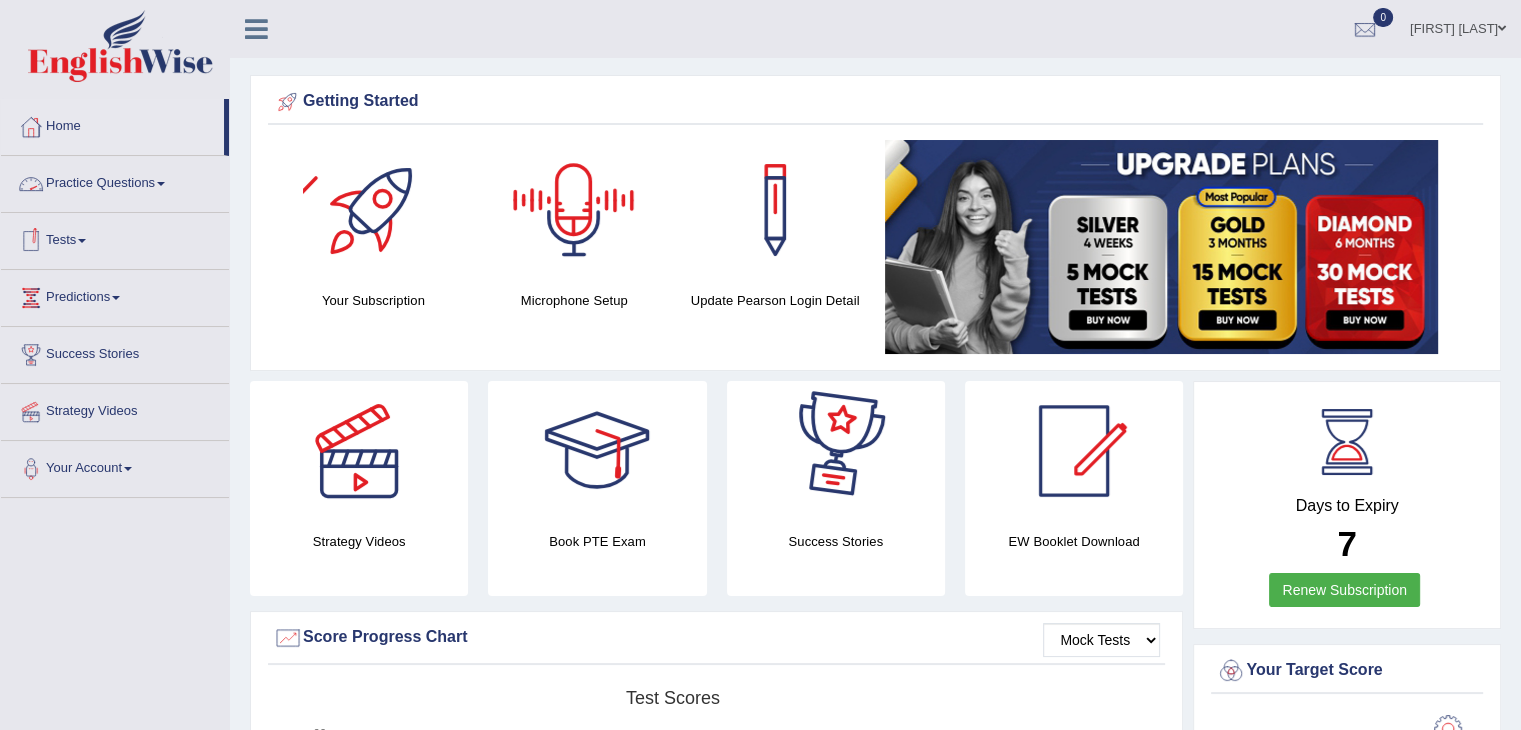 click on "Practice Questions" at bounding box center (115, 181) 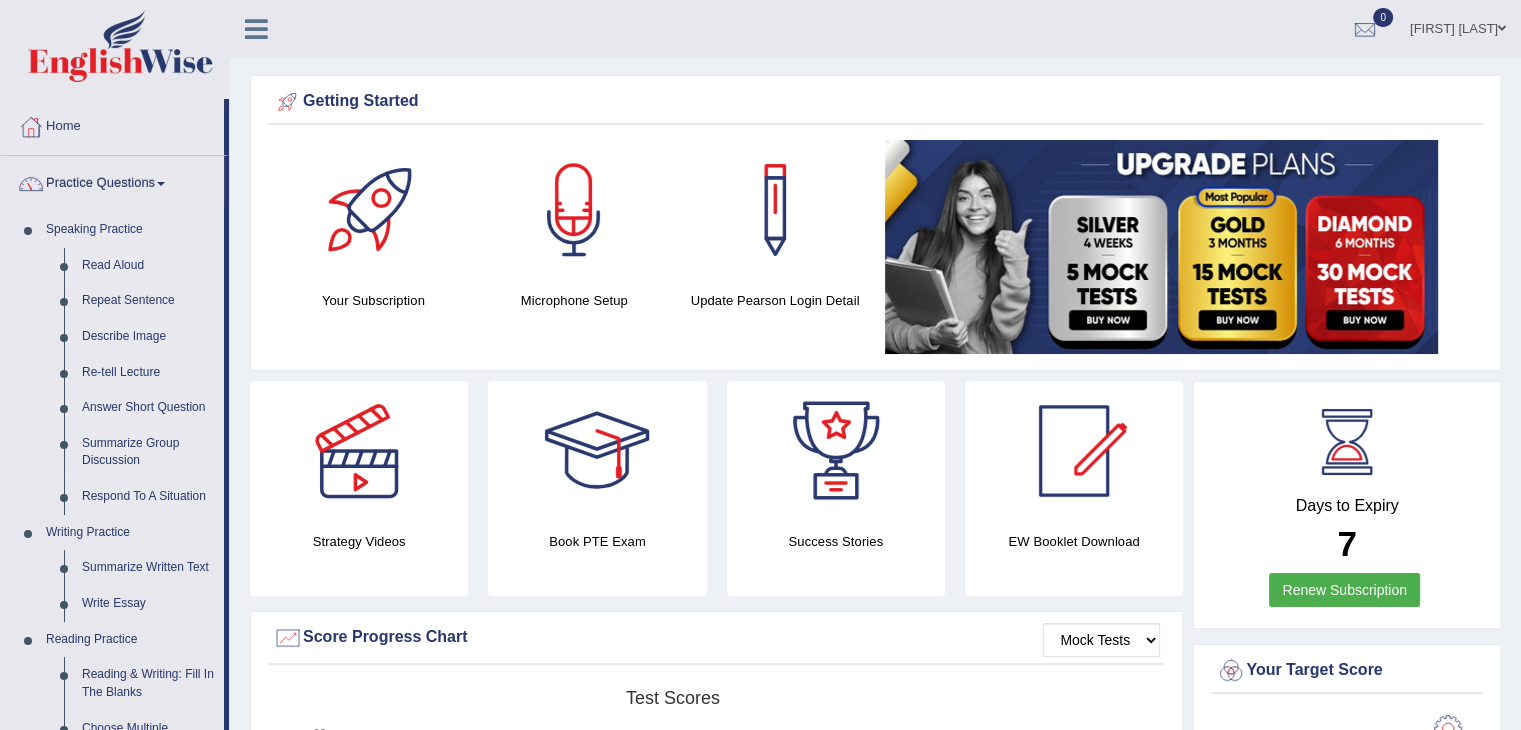 click on "Read Aloud" at bounding box center (148, 266) 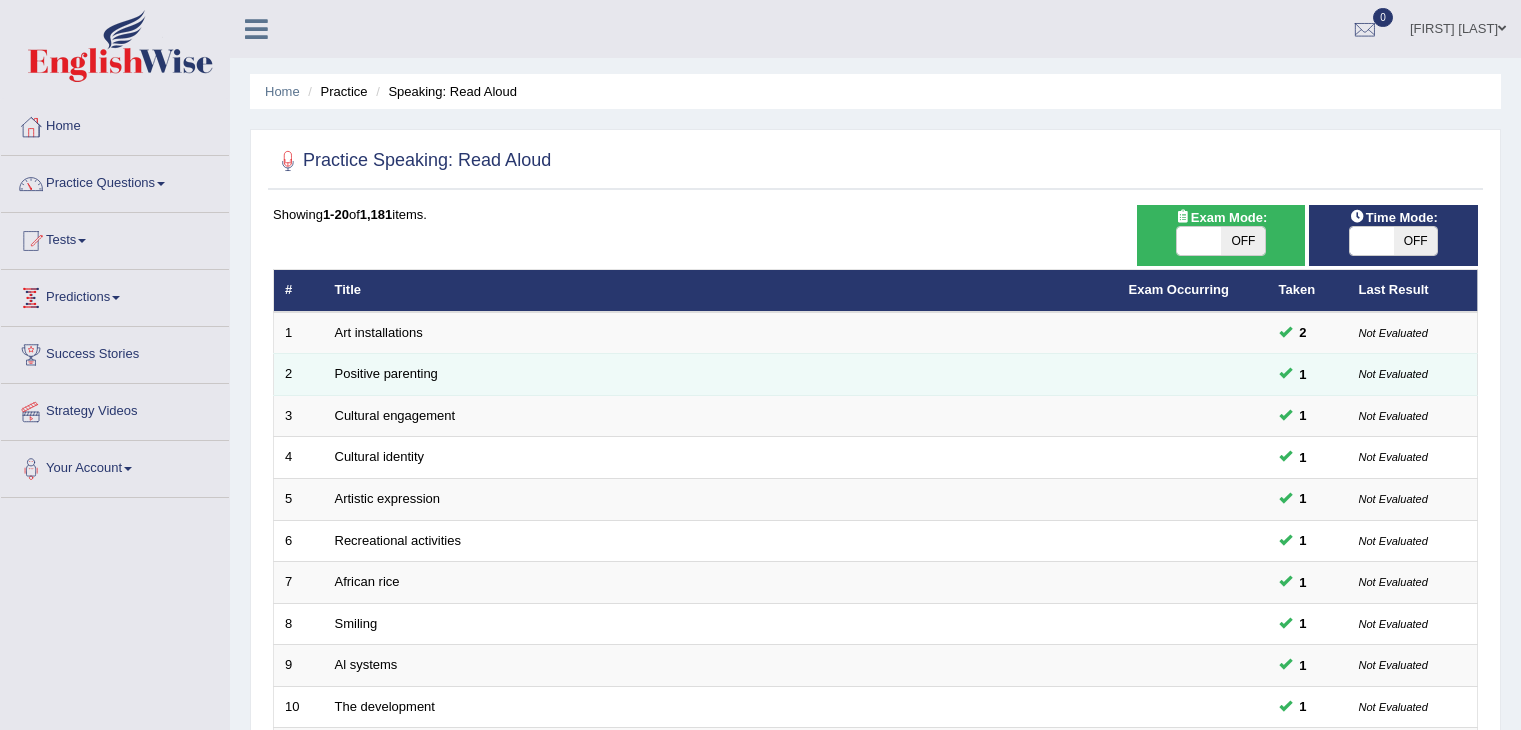 scroll, scrollTop: 0, scrollLeft: 0, axis: both 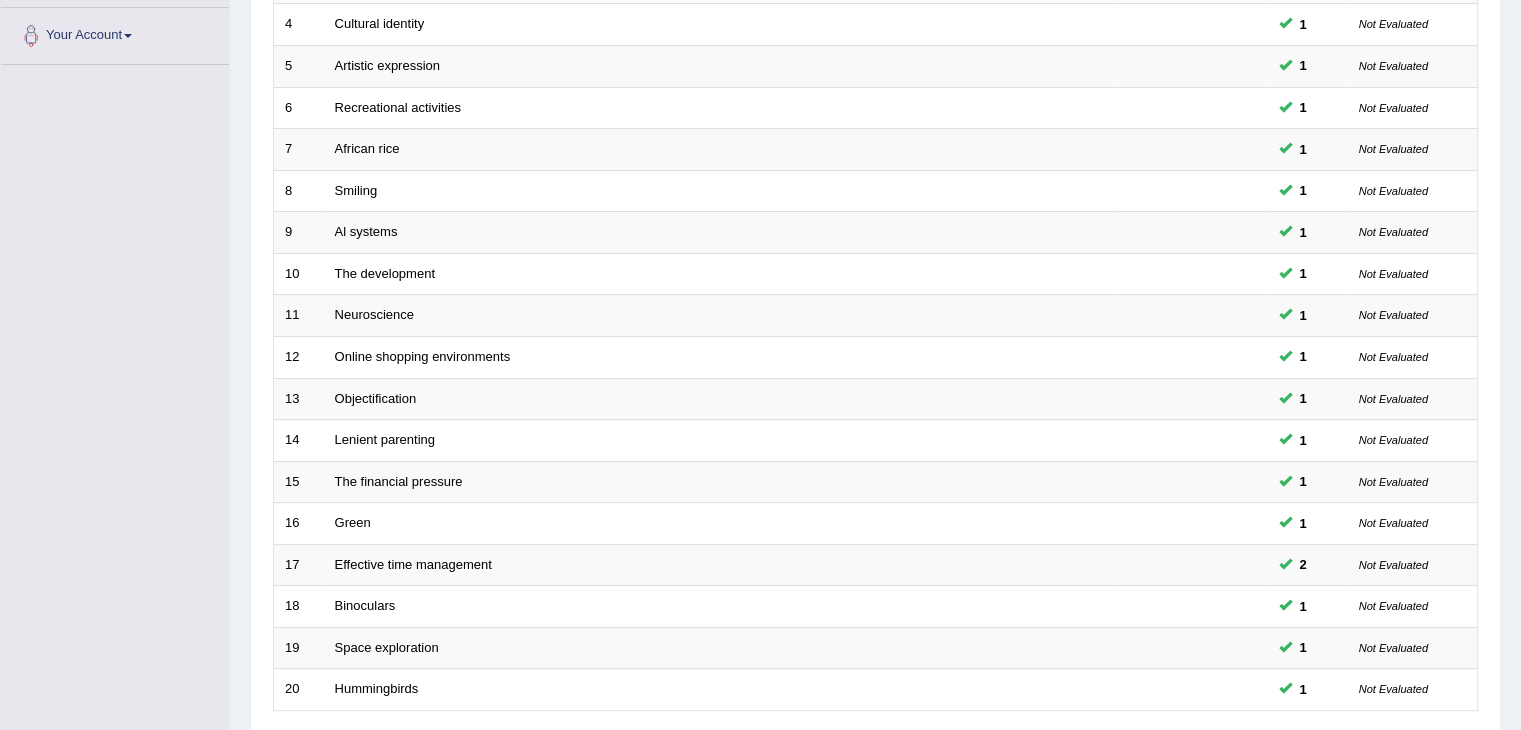 click on "Toggle navigation
Home
Practice Questions   Speaking Practice Read Aloud
Repeat Sentence
Describe Image
Re-tell Lecture
Answer Short Question
Summarize Group Discussion
Respond To A Situation
Writing Practice  Summarize Written Text
Write Essay
Reading Practice  Reading & Writing: Fill In The Blanks
Choose Multiple Answers
Re-order Paragraphs
Fill In The Blanks
Choose Single Answer
Listening Practice  Summarize Spoken Text
Highlight Incorrect Words
Highlight Correct Summary
Select Missing Word
Choose Single Answer
Choose Multiple Answers
Fill In The Blanks
Write From Dictation
Pronunciation
Tests  Take Practice Sectional Test
Take Mock Test" at bounding box center (760, 224) 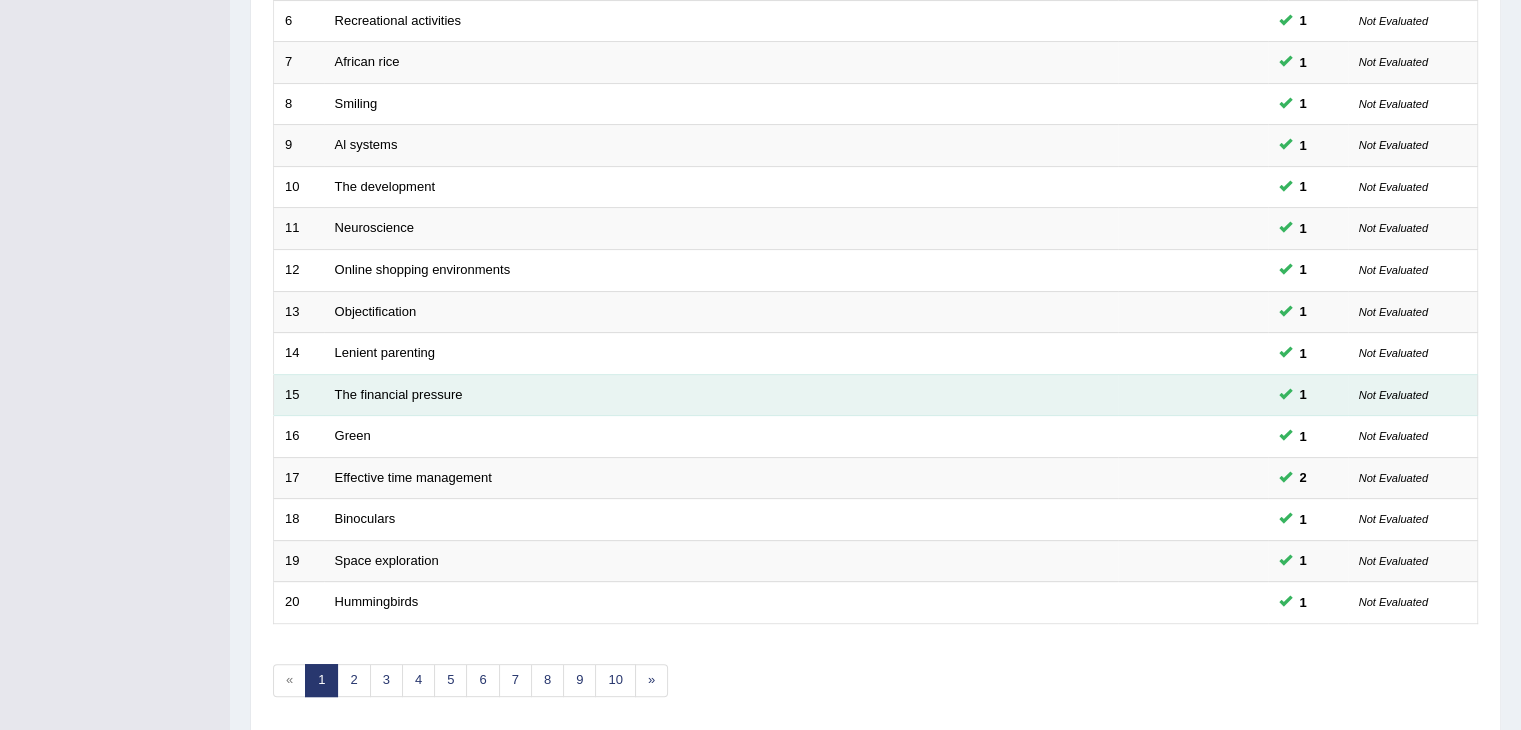 scroll, scrollTop: 588, scrollLeft: 0, axis: vertical 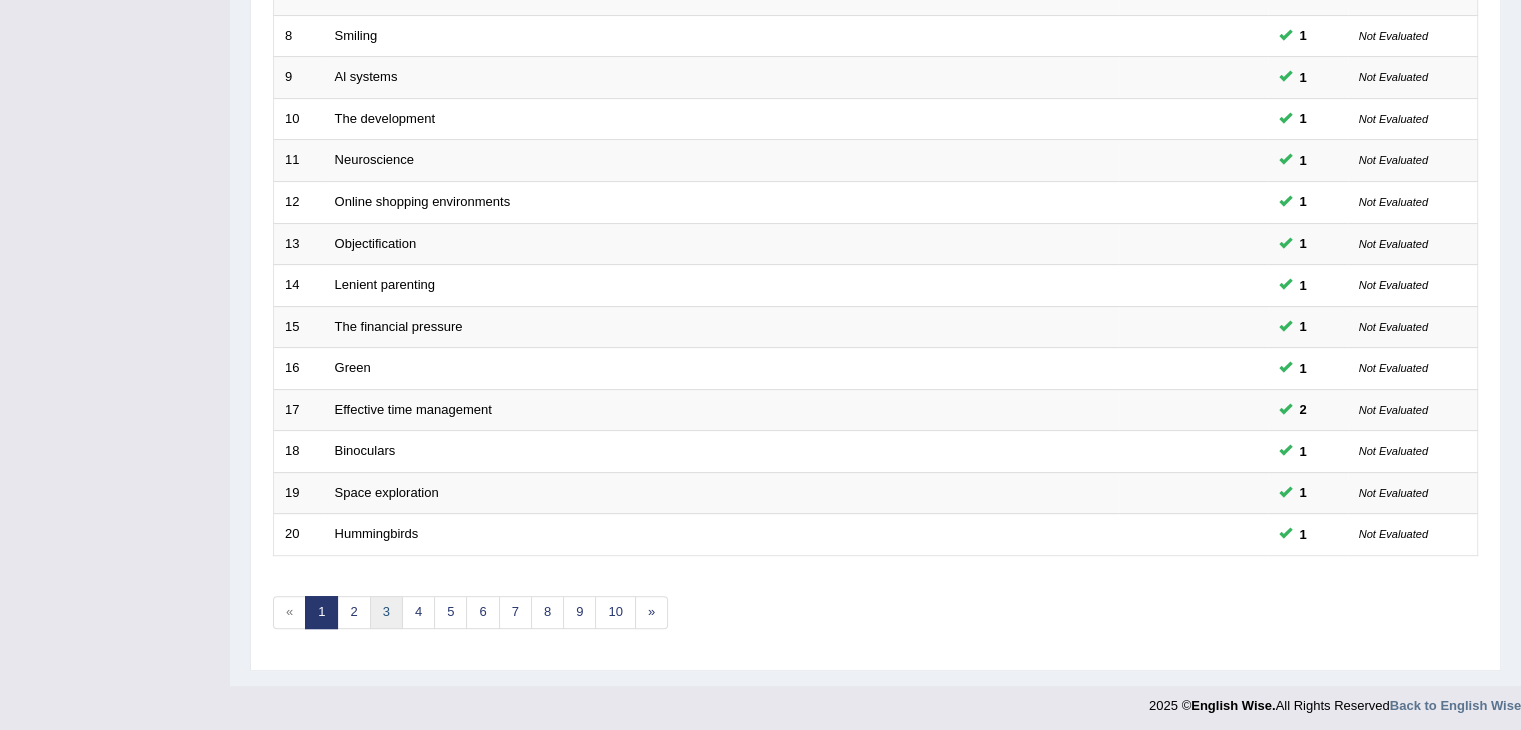 click on "3" at bounding box center (386, 612) 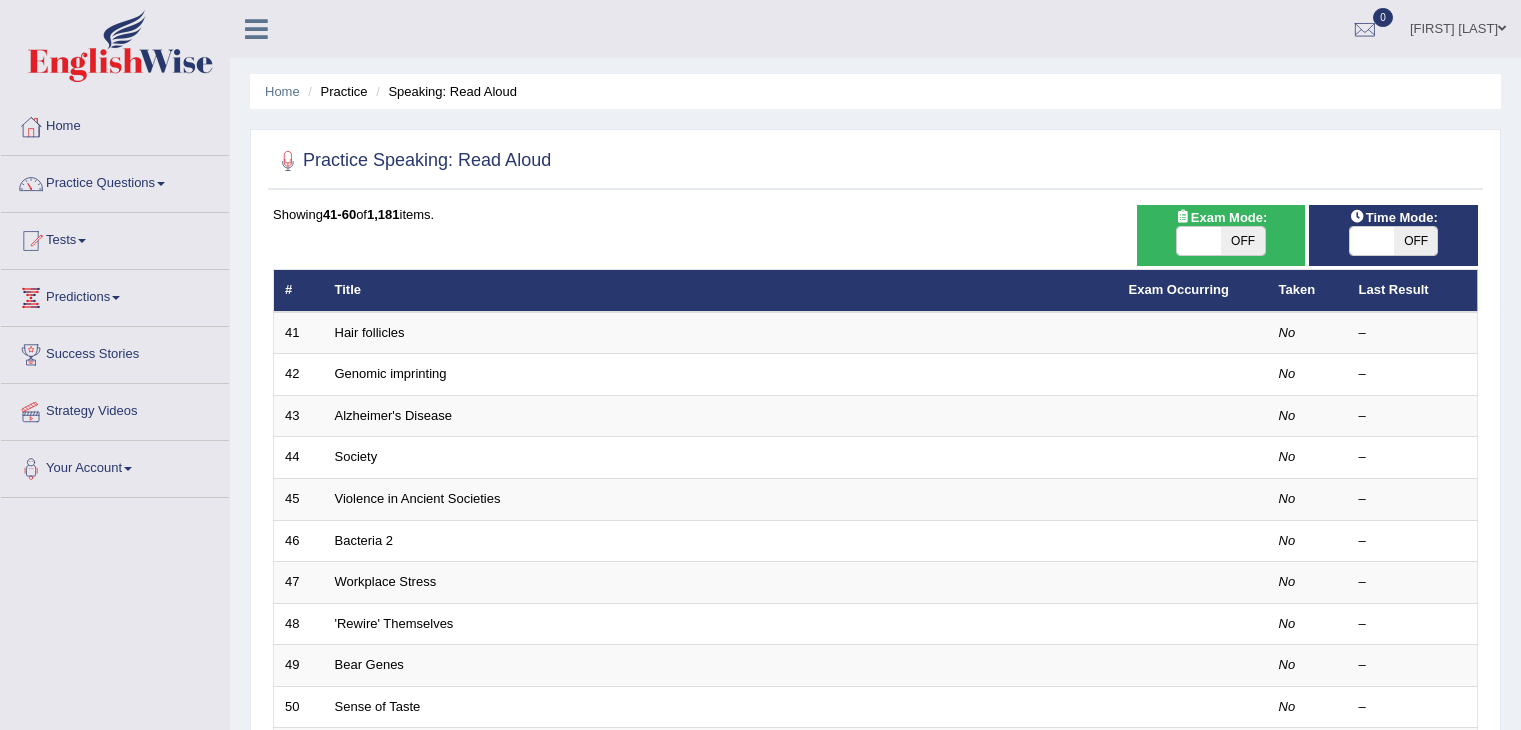 scroll, scrollTop: 0, scrollLeft: 0, axis: both 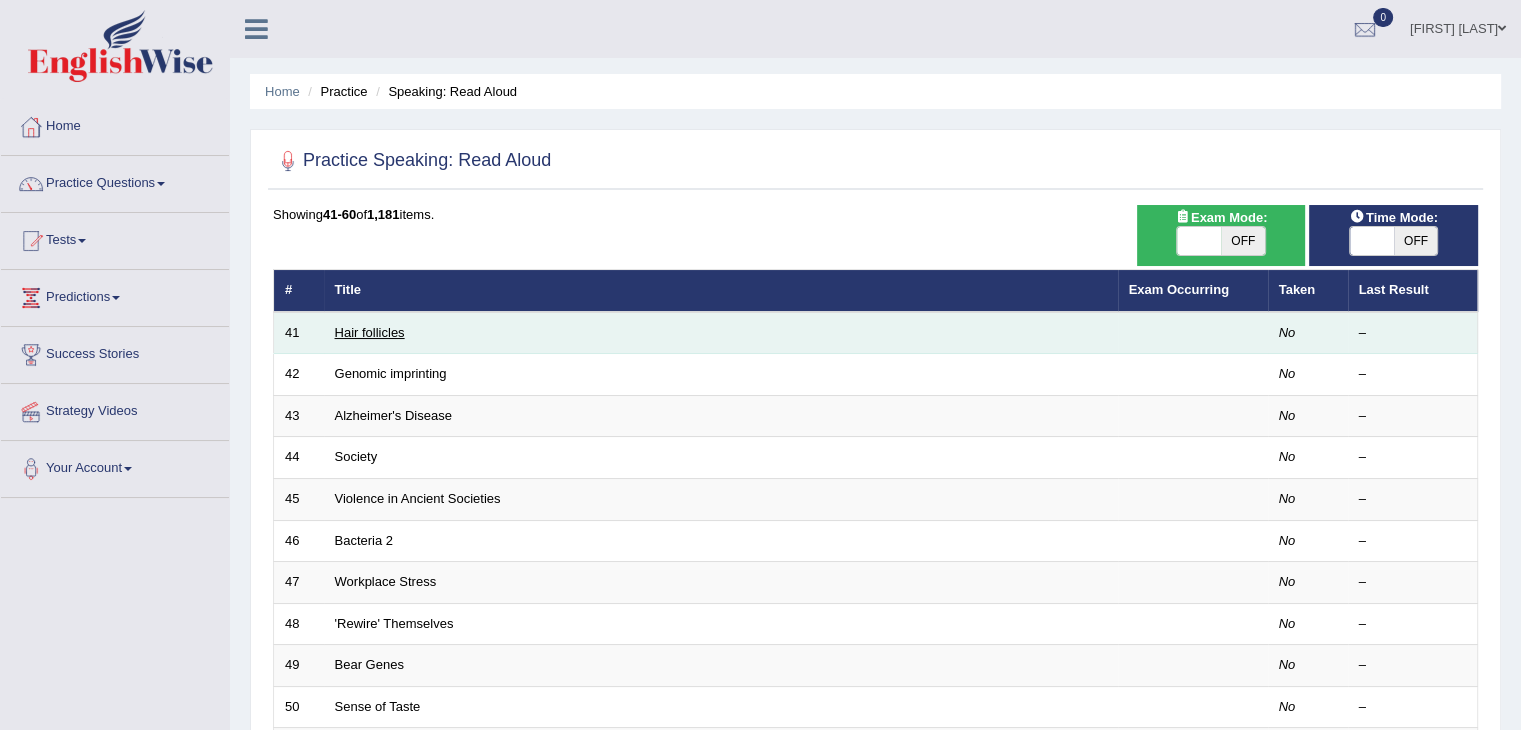click on "Hair follicles" at bounding box center (370, 332) 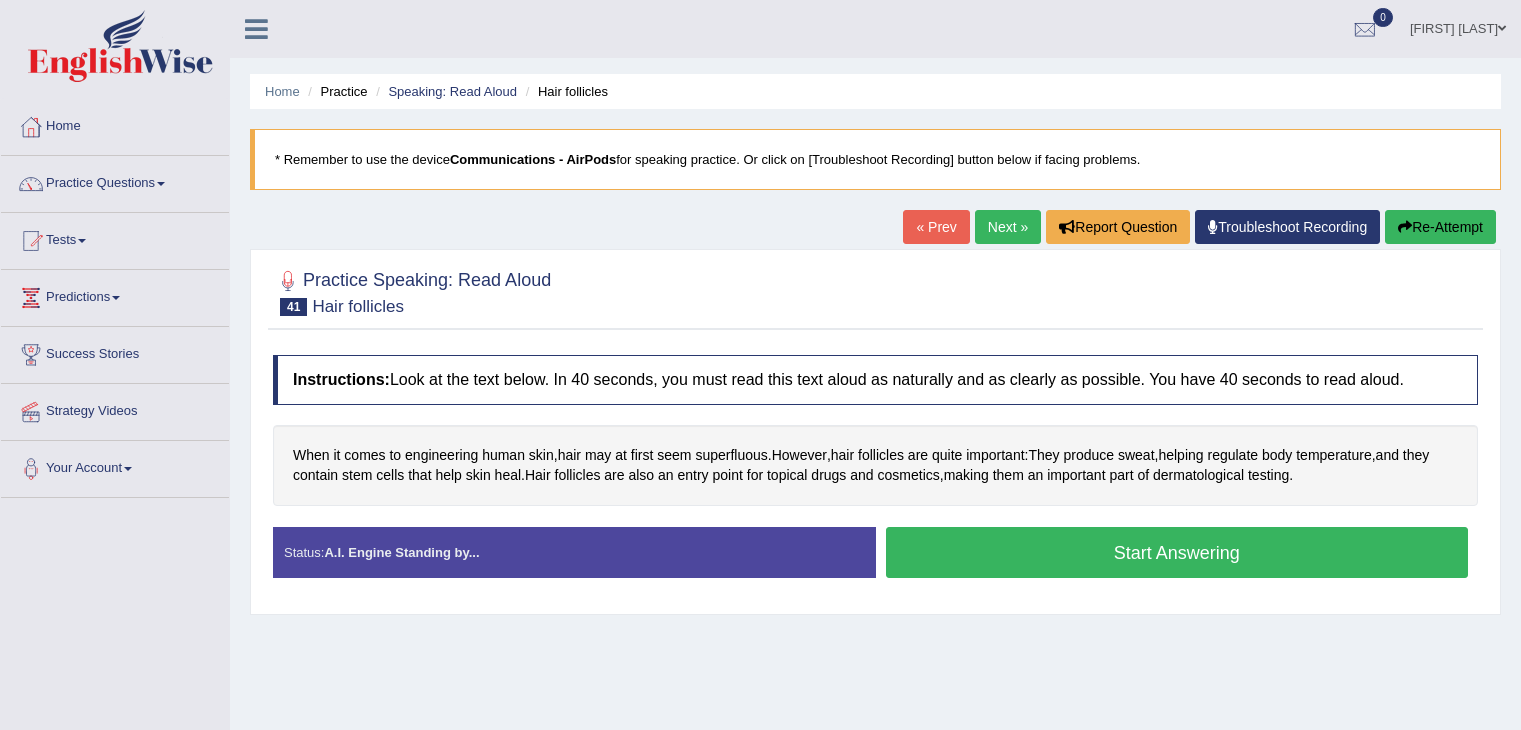 scroll, scrollTop: 0, scrollLeft: 0, axis: both 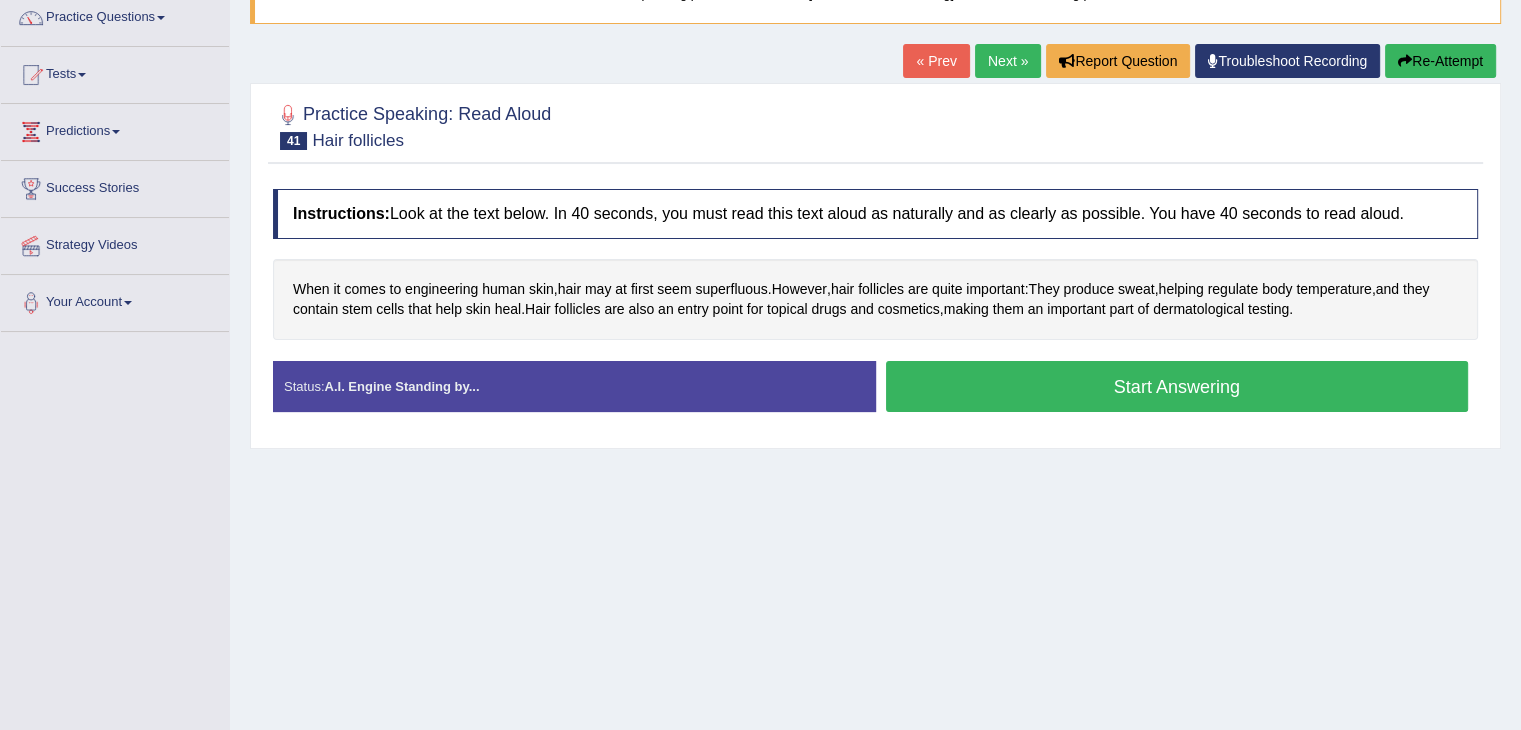 click on "Start Answering" at bounding box center (1177, 386) 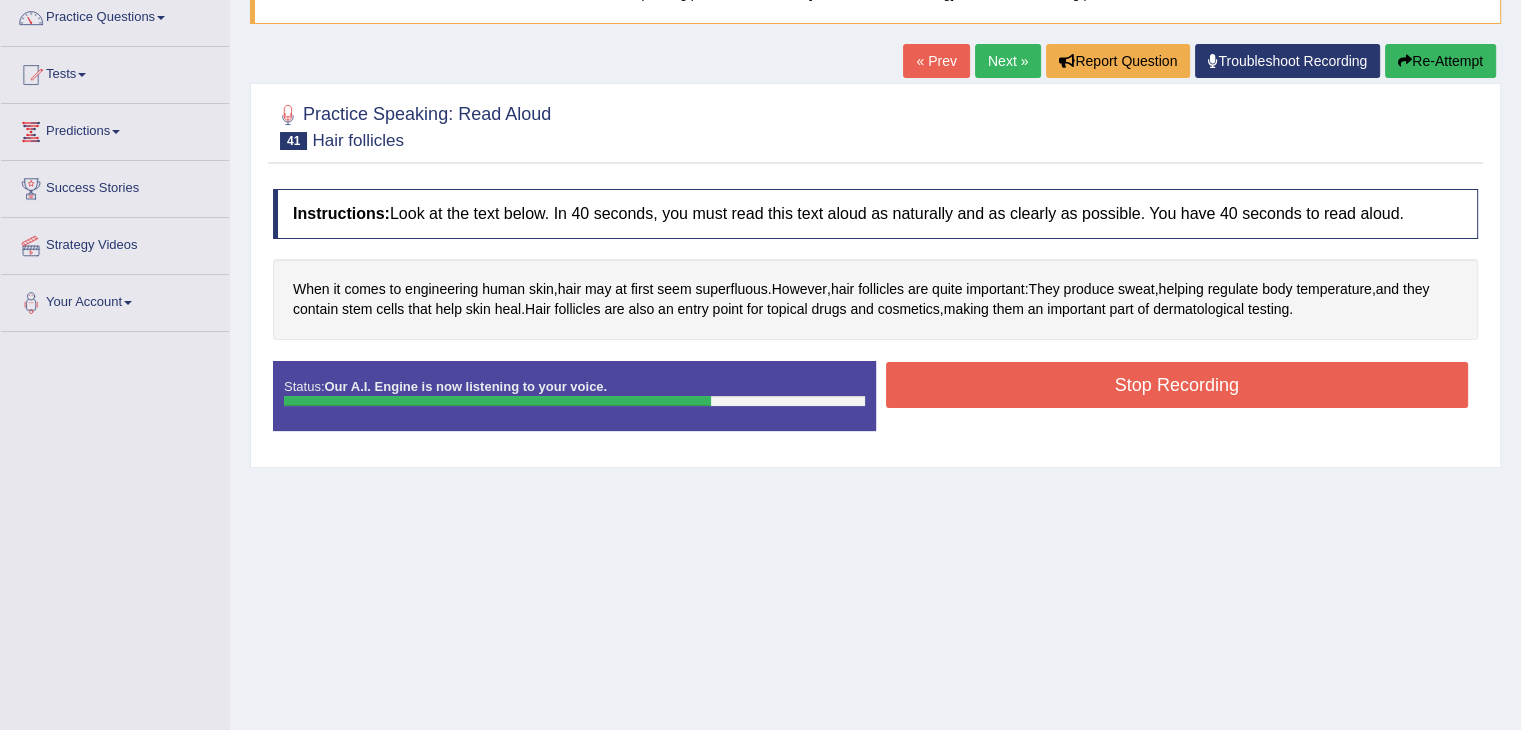 click on "Stop Recording" at bounding box center [1177, 385] 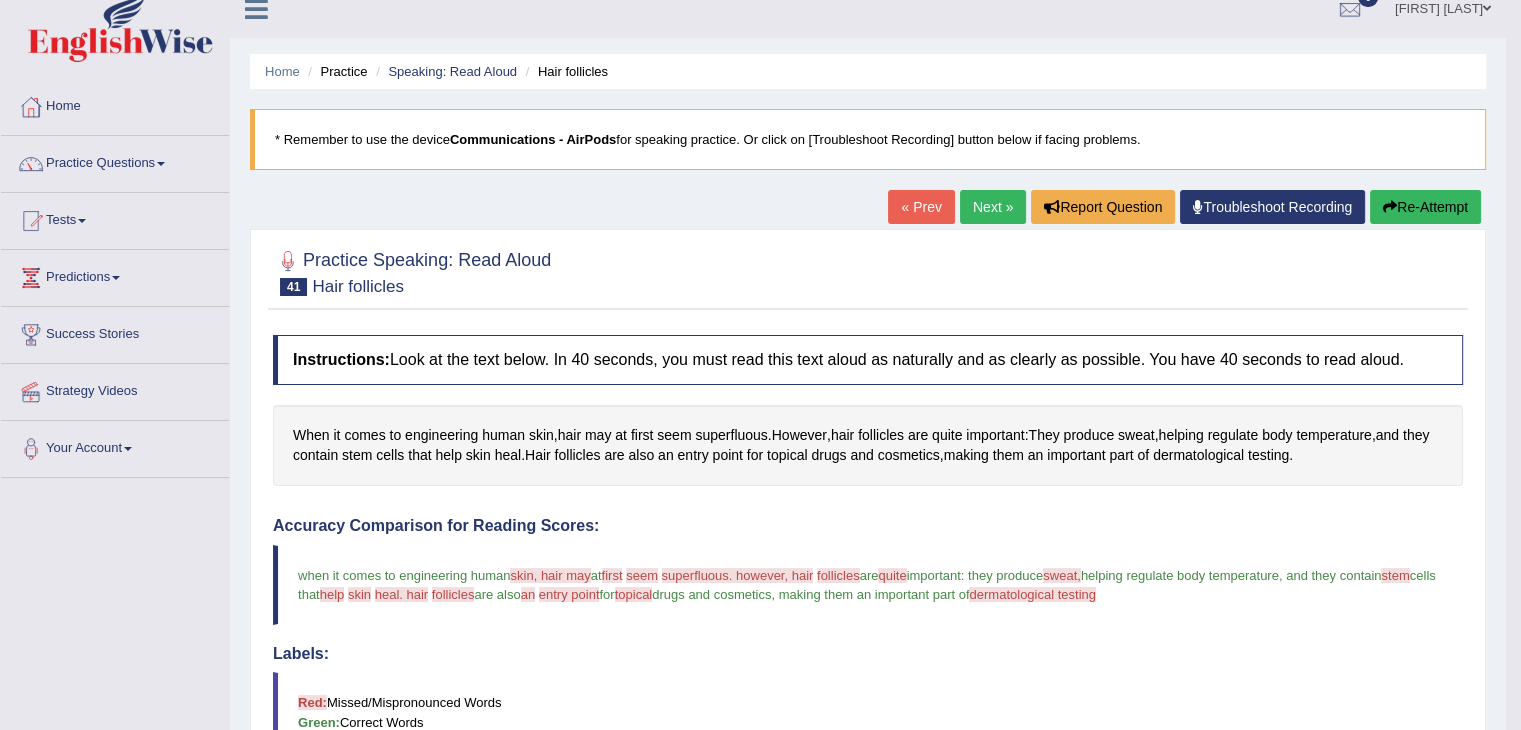 scroll, scrollTop: 0, scrollLeft: 0, axis: both 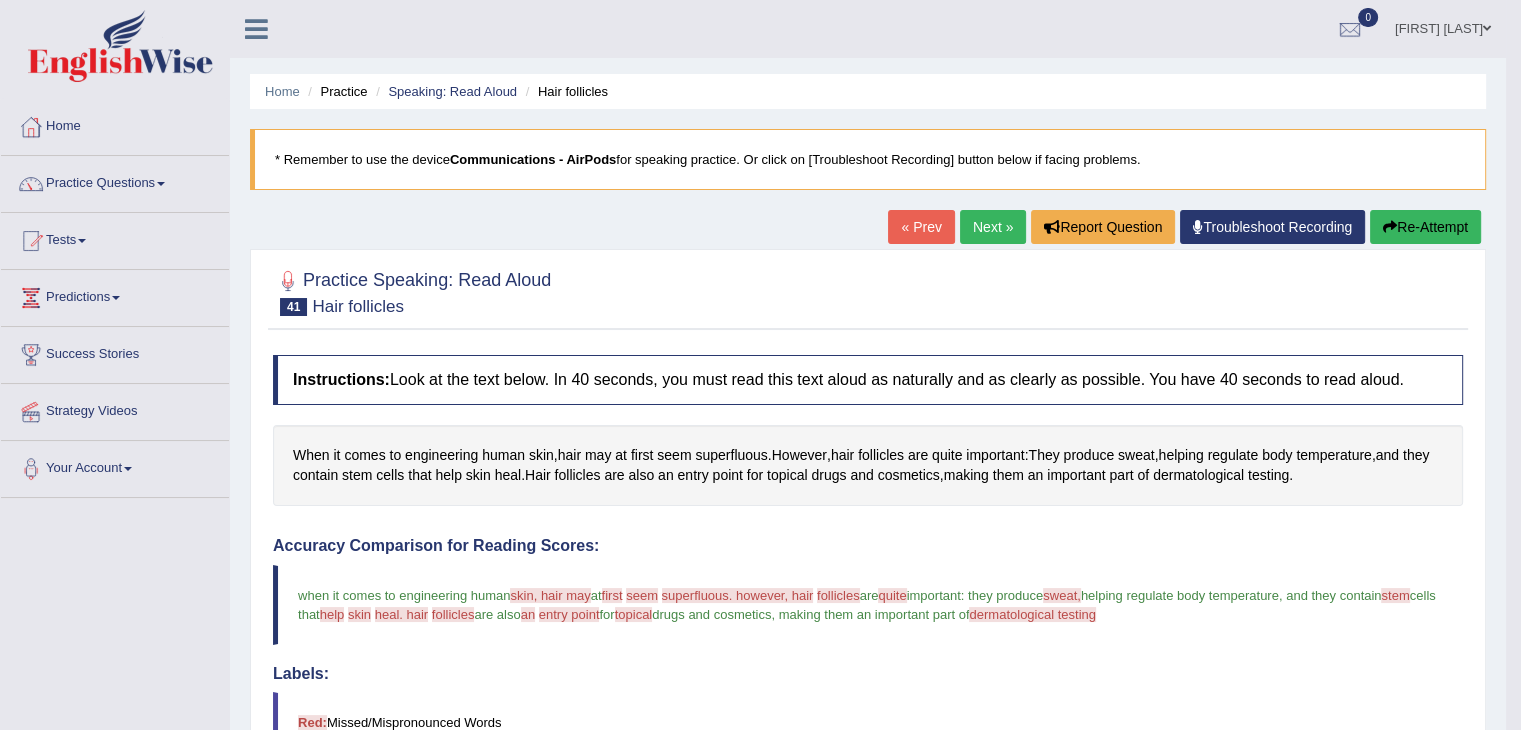 click on "Next »" at bounding box center (993, 227) 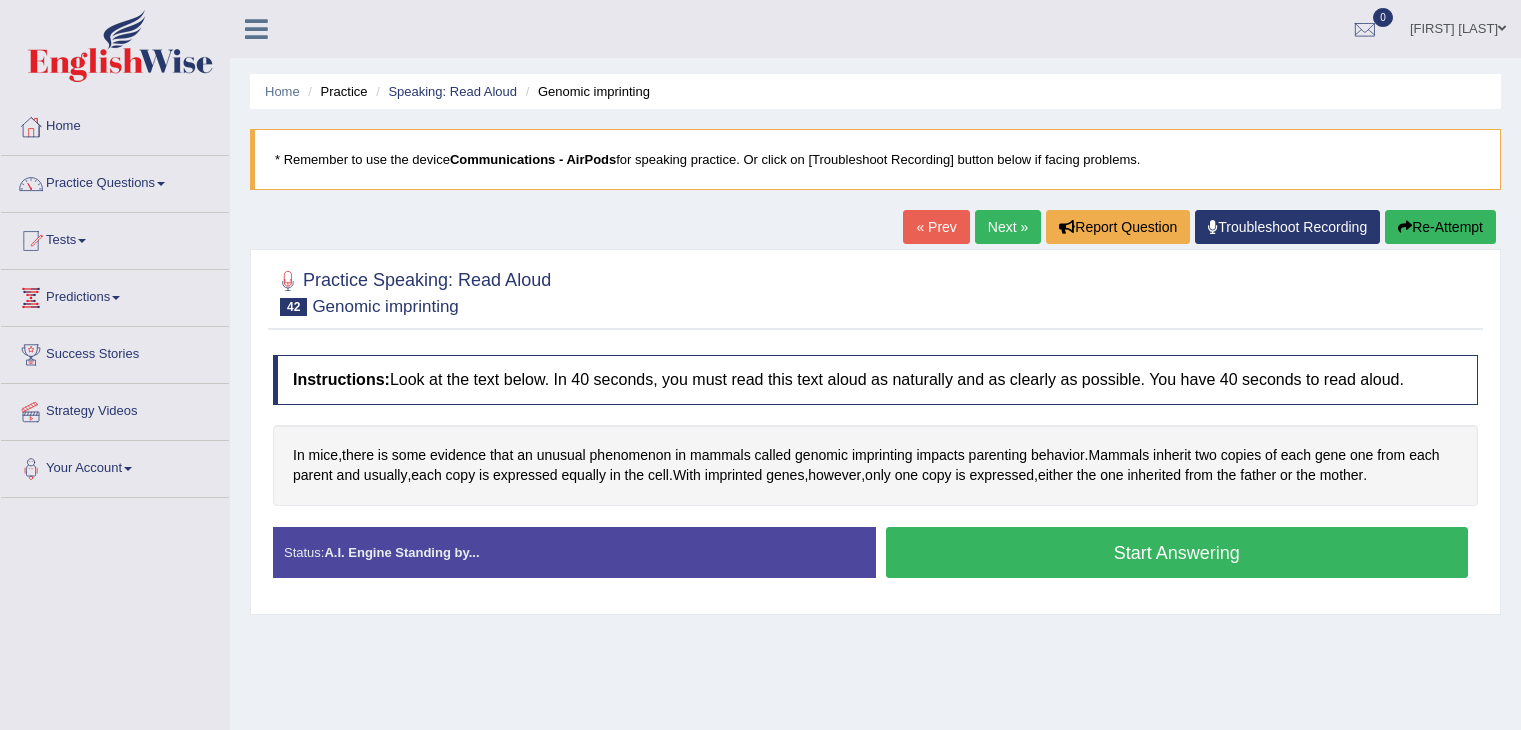 scroll, scrollTop: 33, scrollLeft: 0, axis: vertical 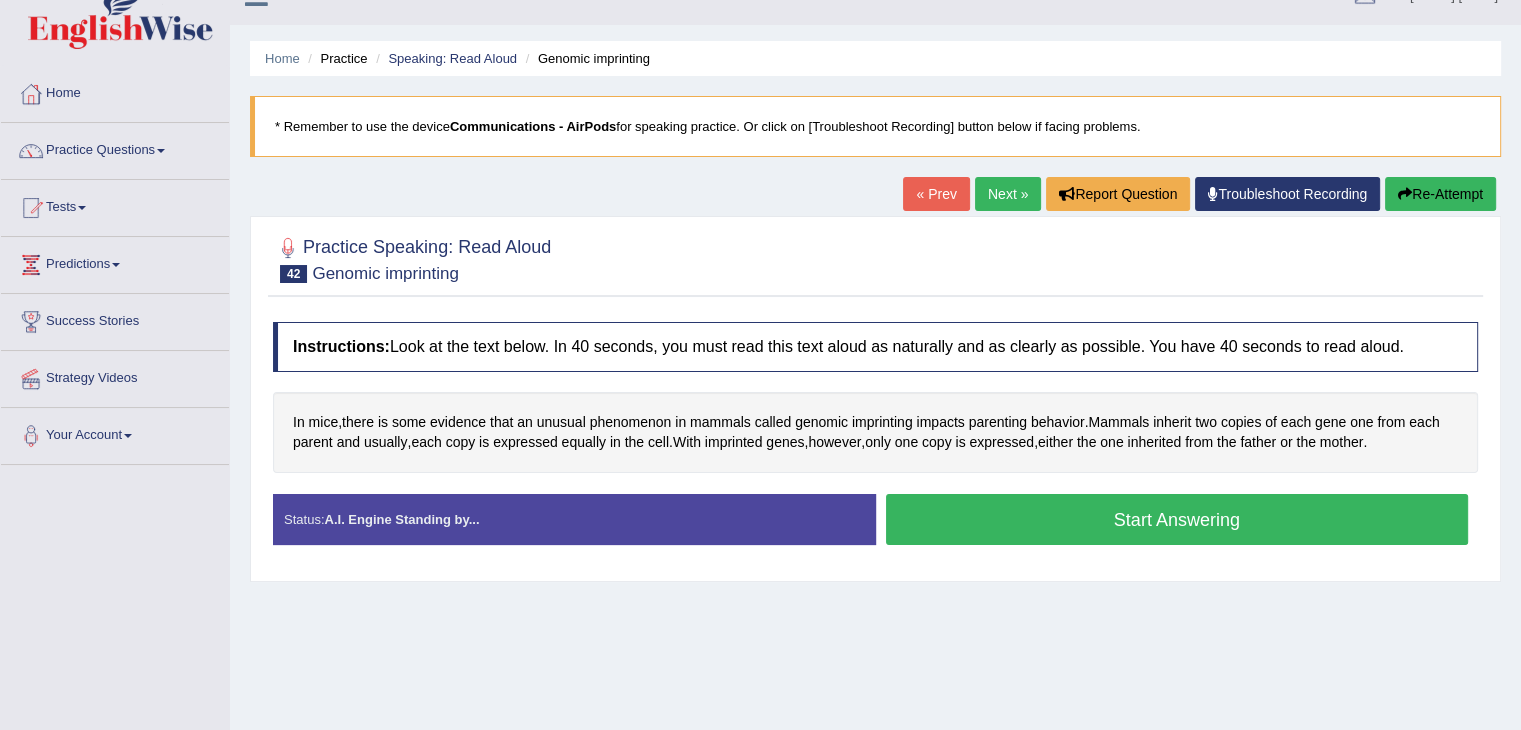 click on "Start Answering" at bounding box center (1177, 519) 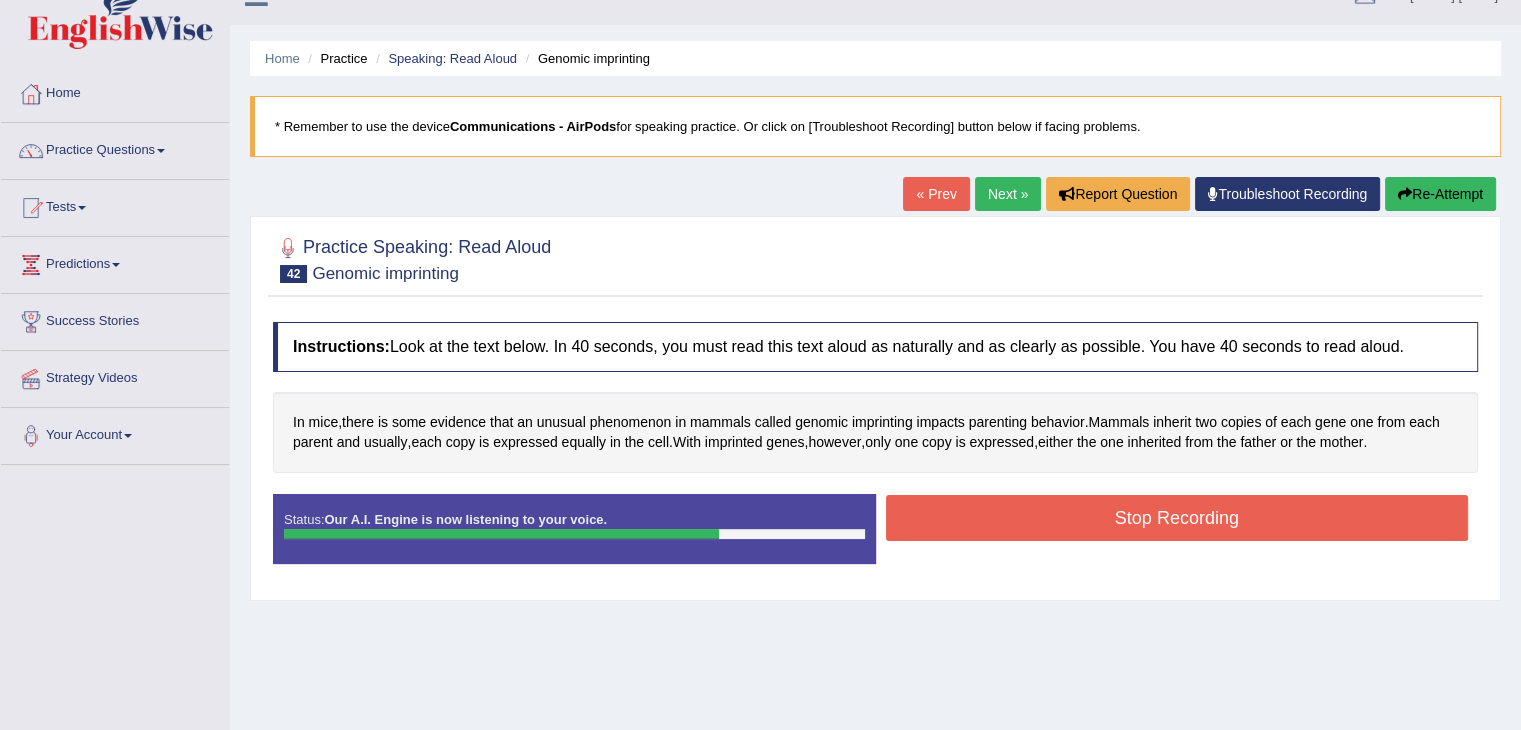 click on "Stop Recording" at bounding box center (1177, 518) 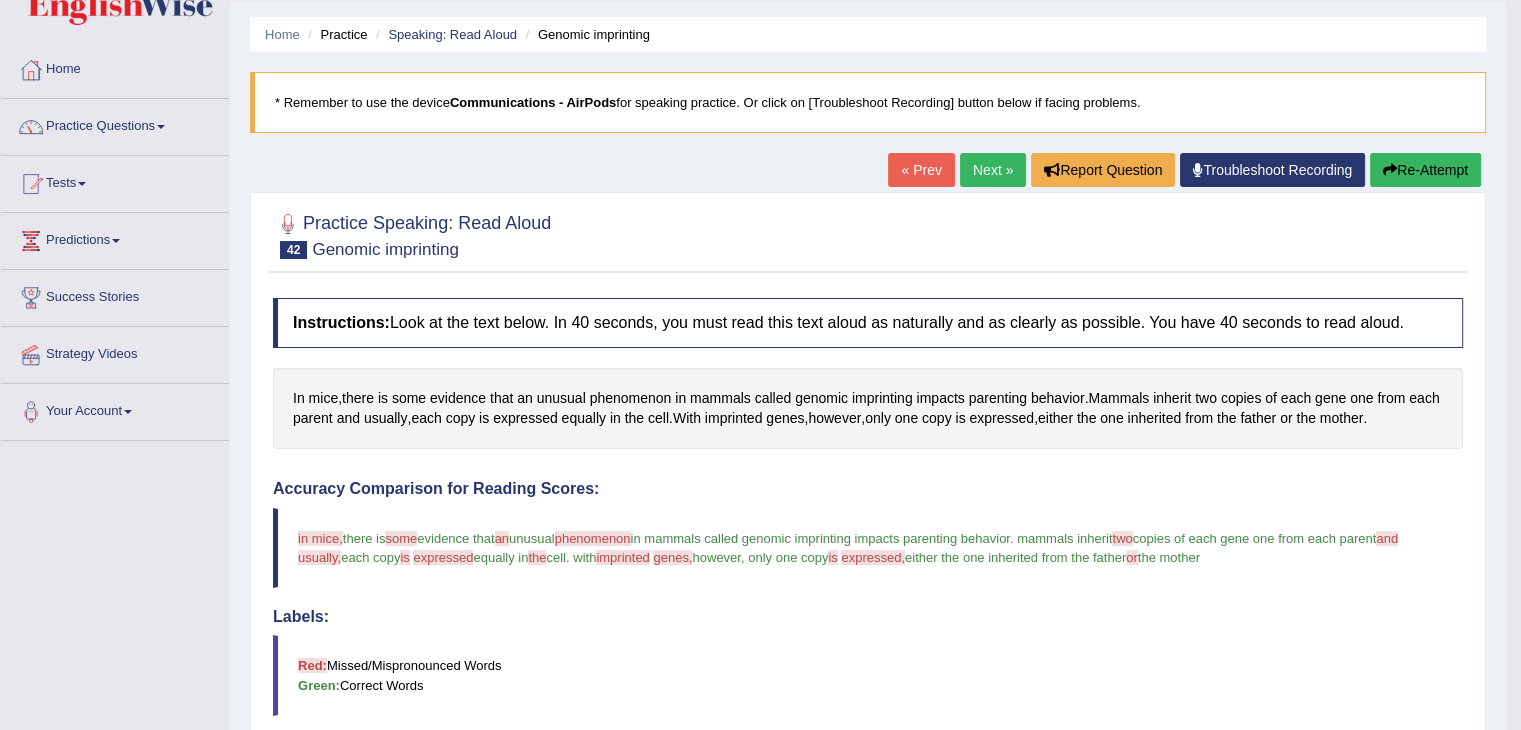 scroll, scrollTop: 42, scrollLeft: 0, axis: vertical 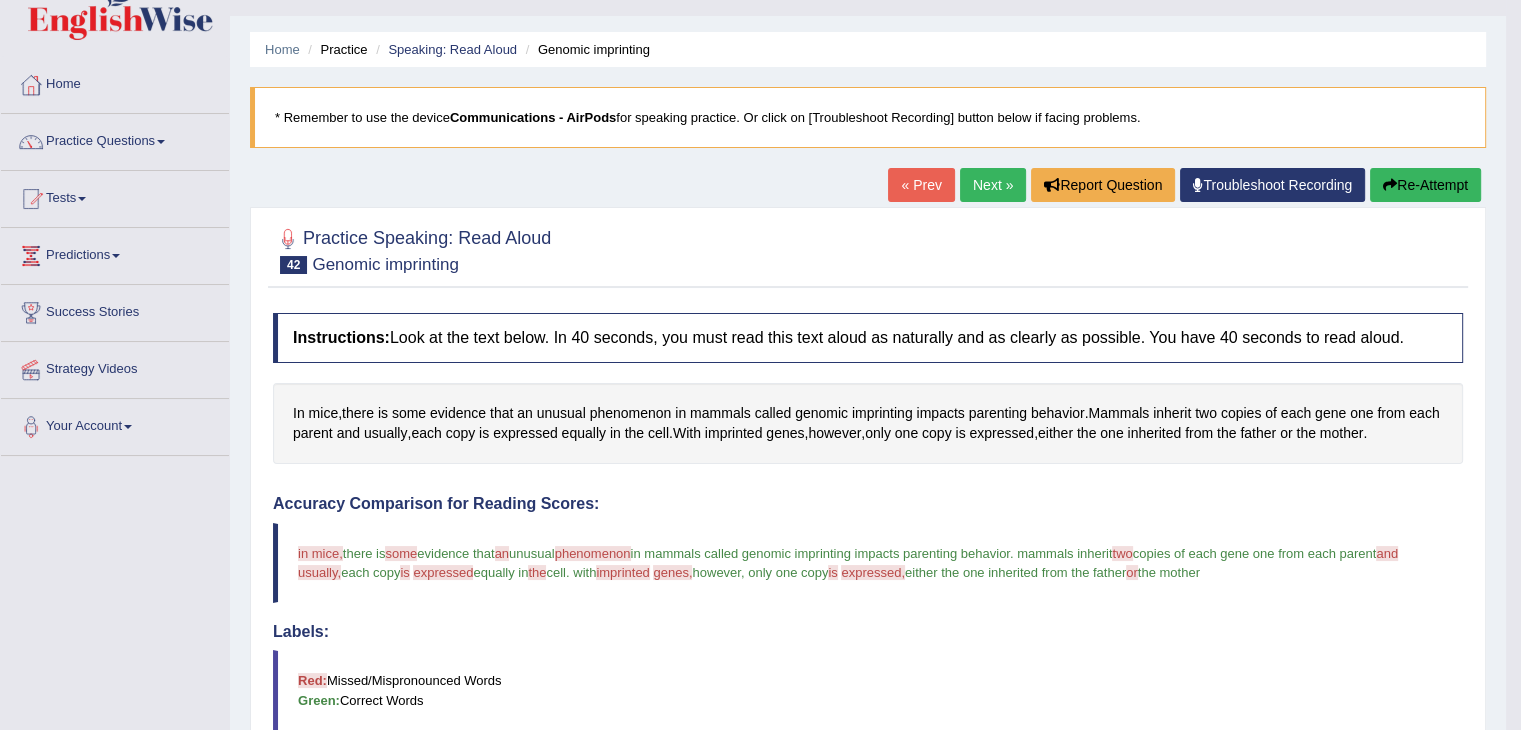 click on "Next »" at bounding box center [993, 185] 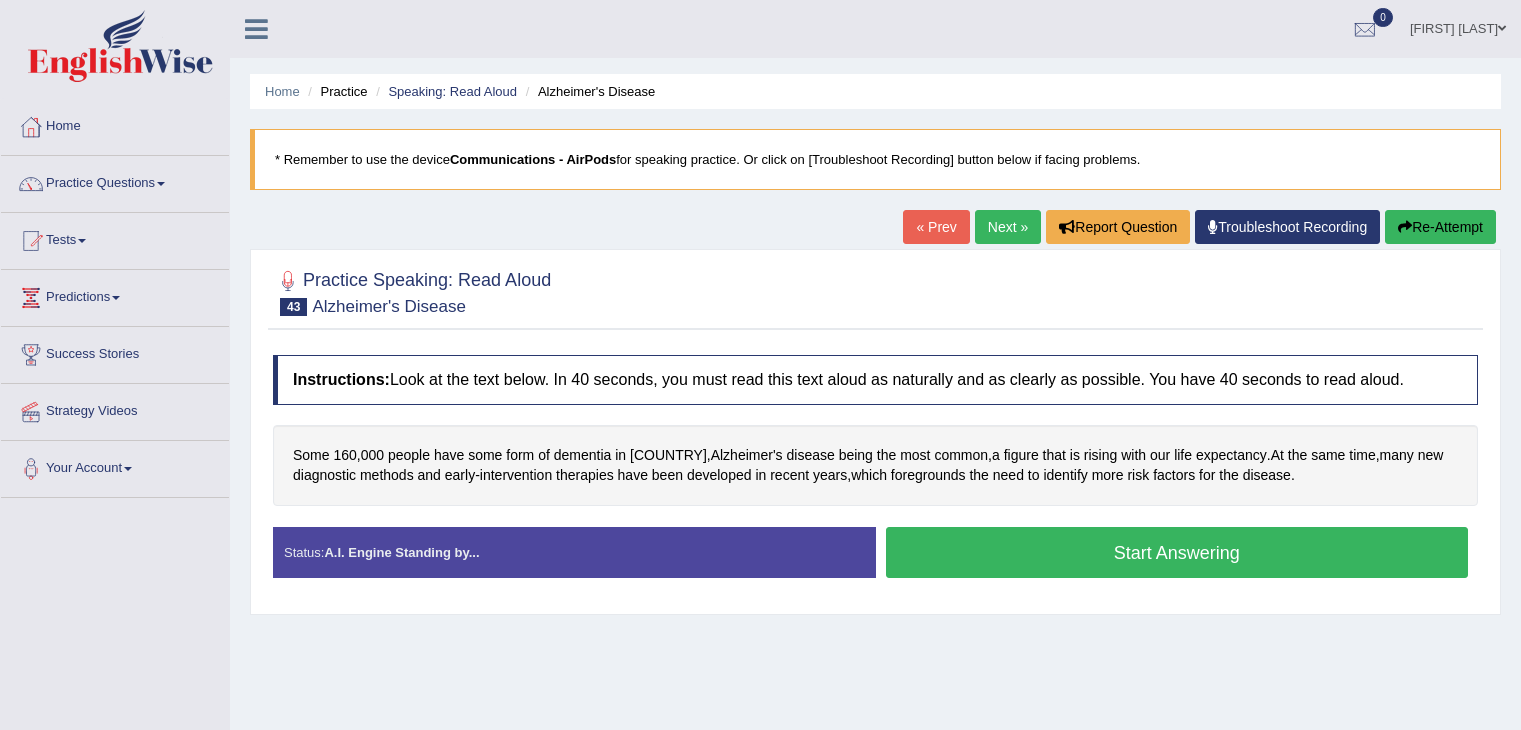 scroll, scrollTop: 57, scrollLeft: 0, axis: vertical 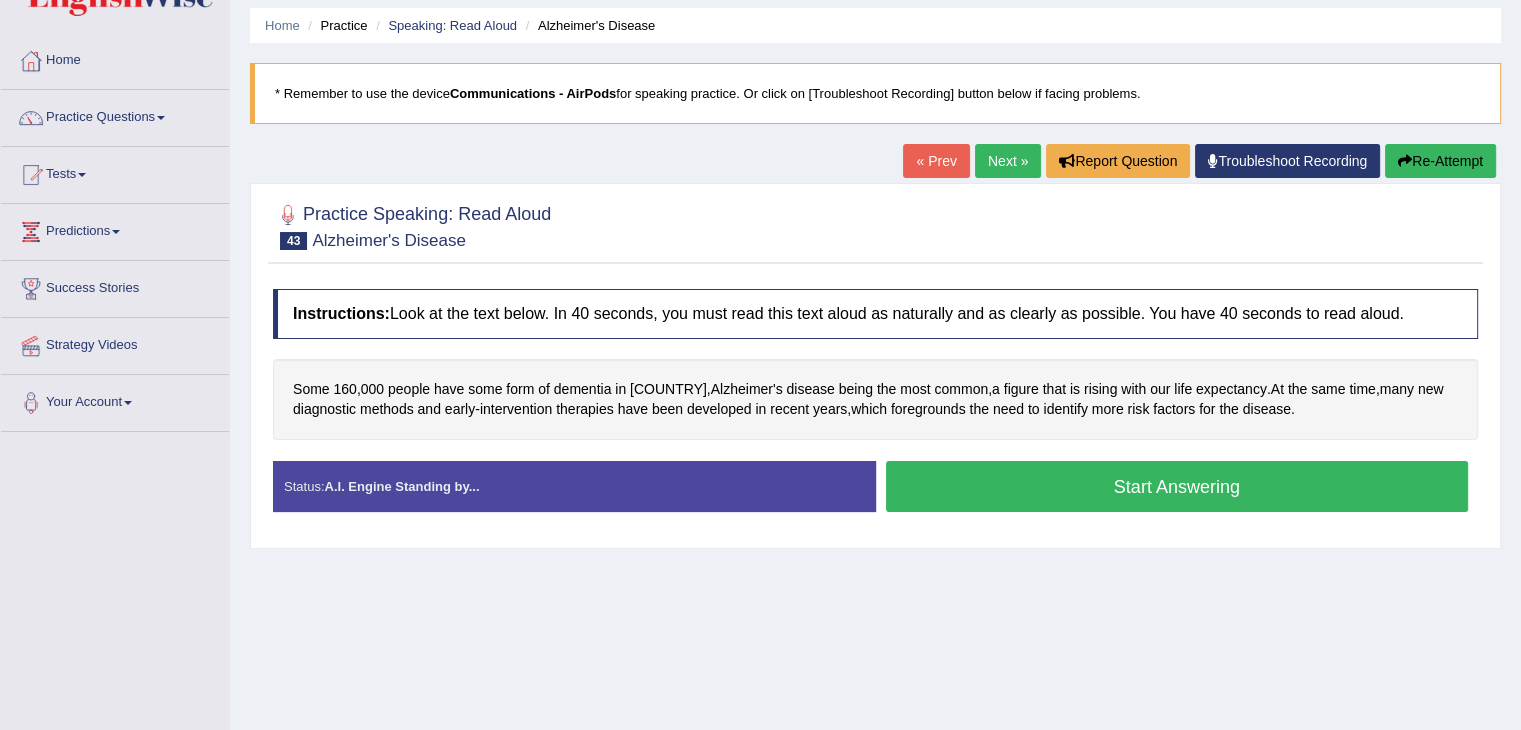 click on "Start Answering" at bounding box center [1177, 486] 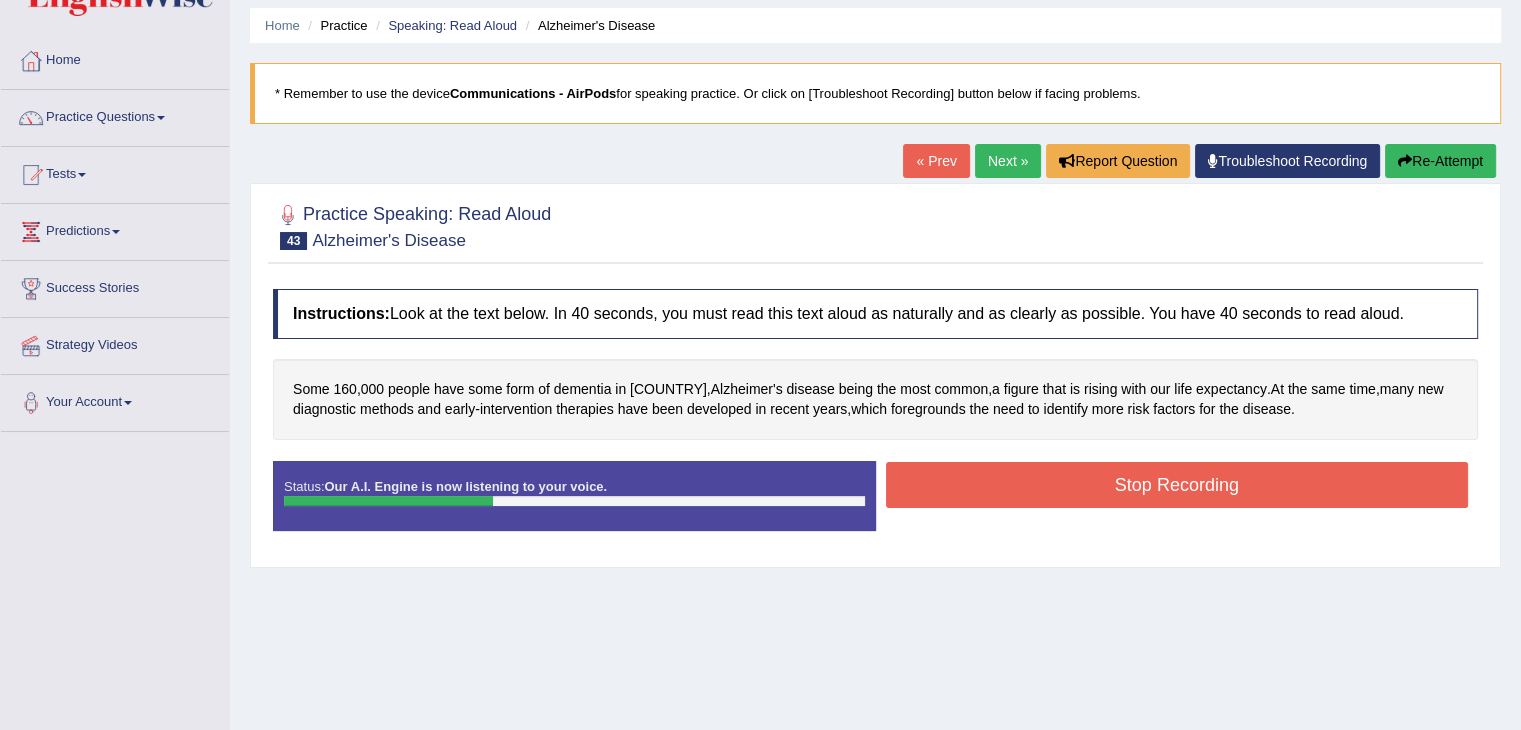 drag, startPoint x: 1168, startPoint y: 493, endPoint x: 1166, endPoint y: 473, distance: 20.09975 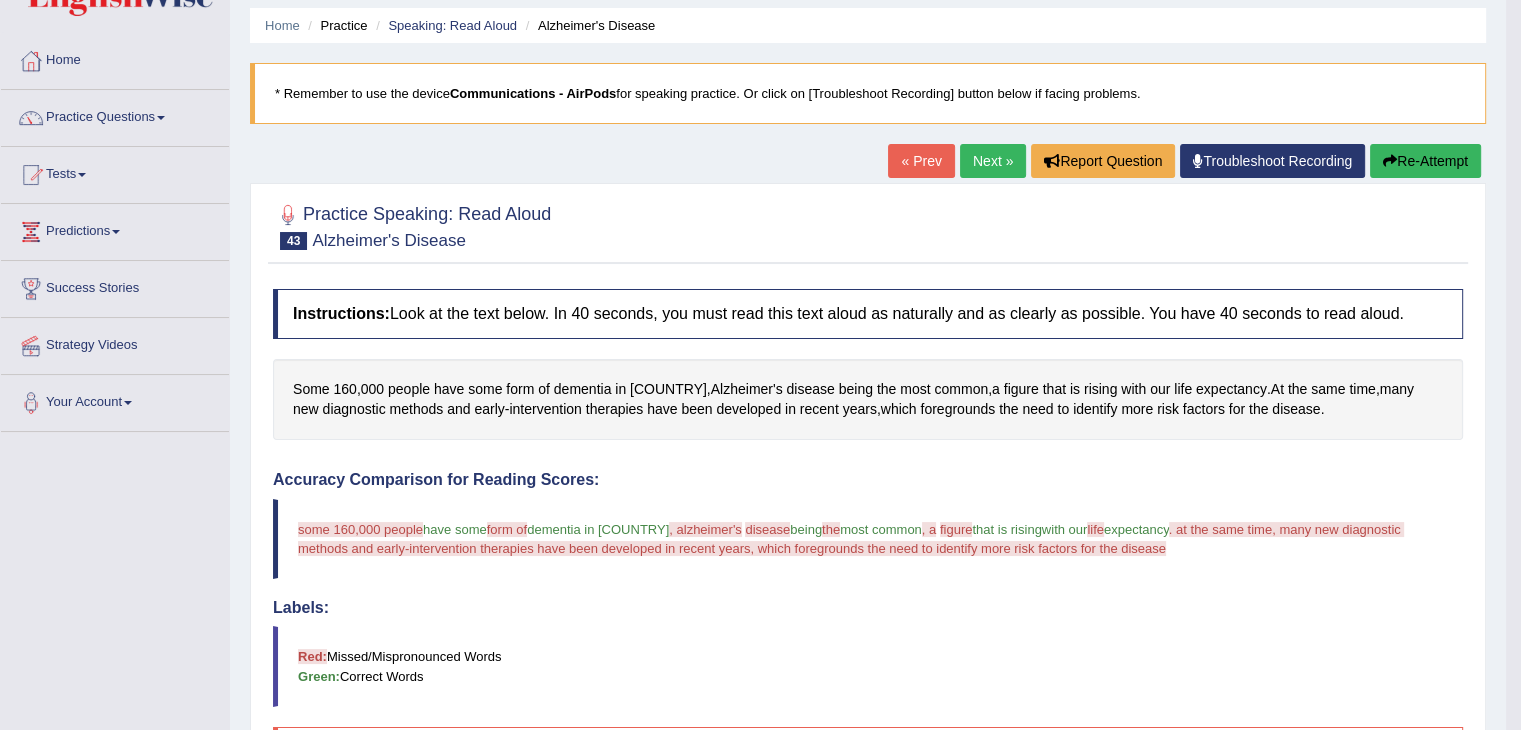 click on "Re-Attempt" at bounding box center (1425, 161) 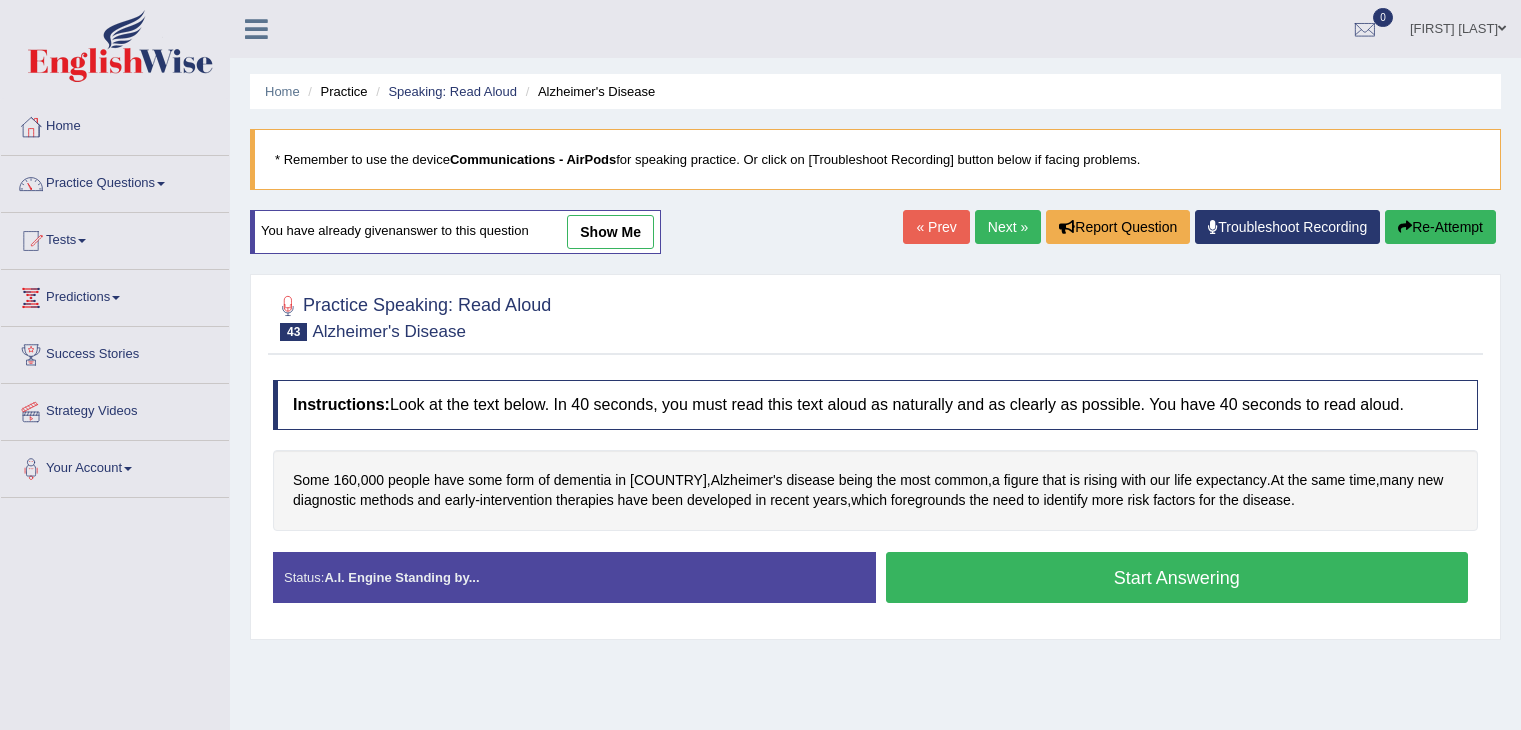 scroll, scrollTop: 66, scrollLeft: 0, axis: vertical 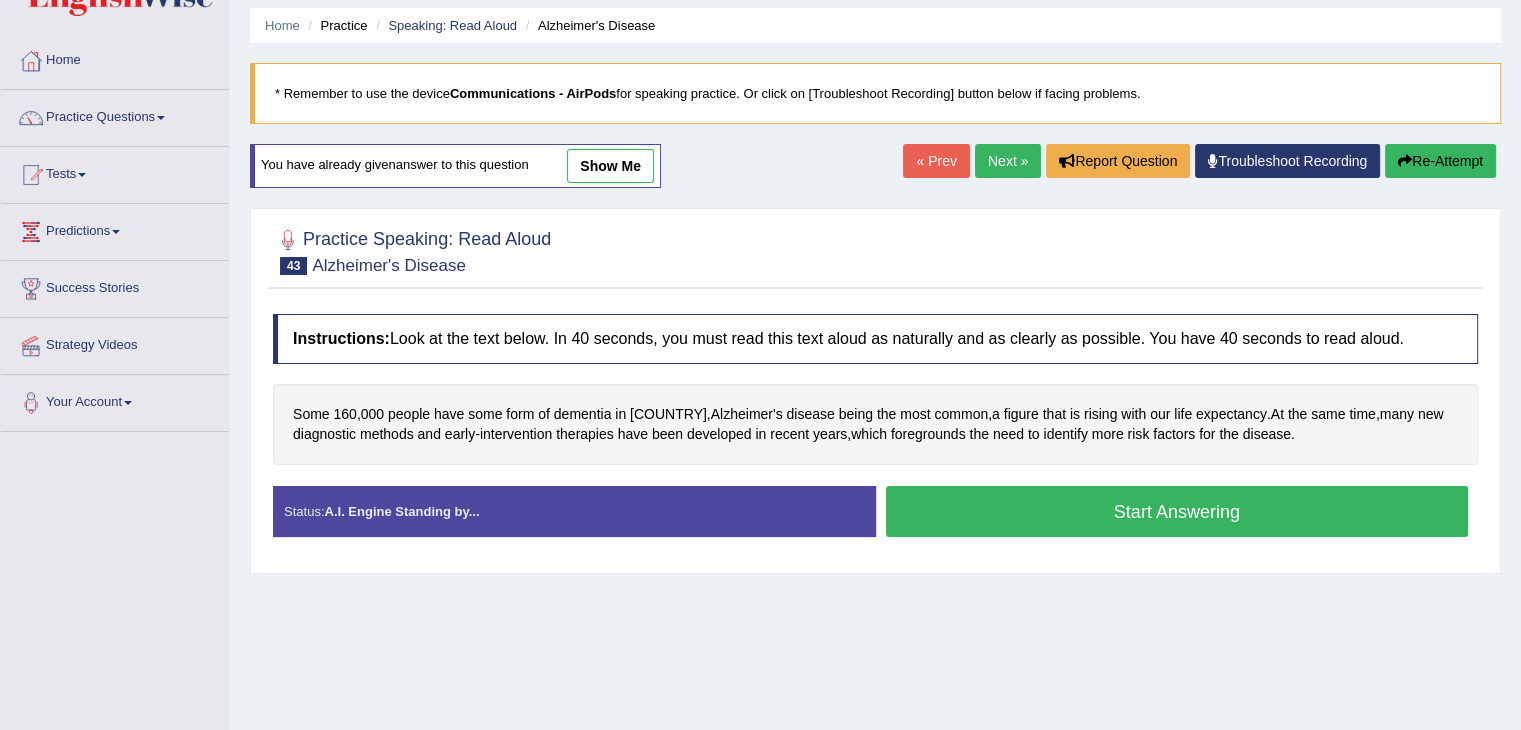 click on "Start Answering" at bounding box center (1177, 511) 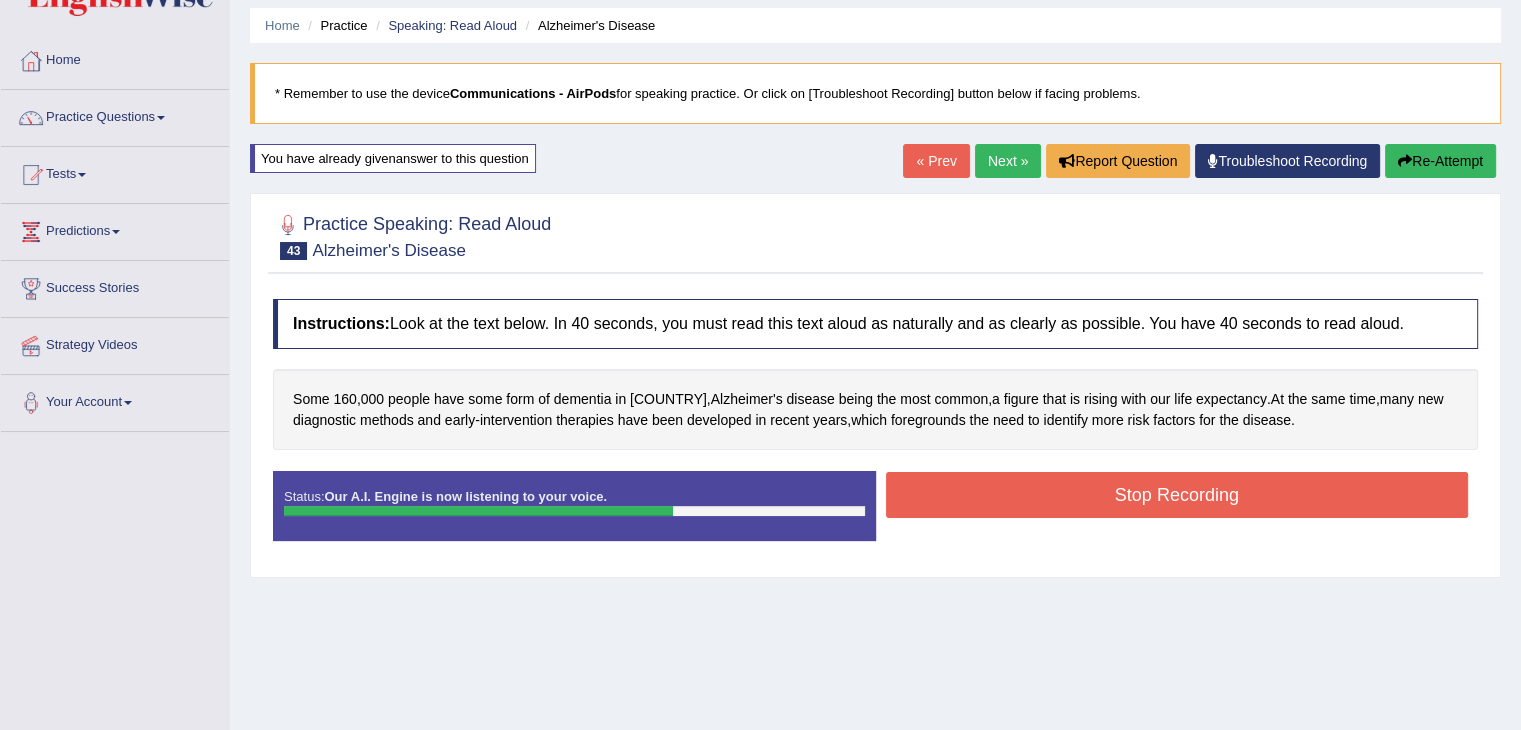 click on "Stop Recording" at bounding box center [1177, 495] 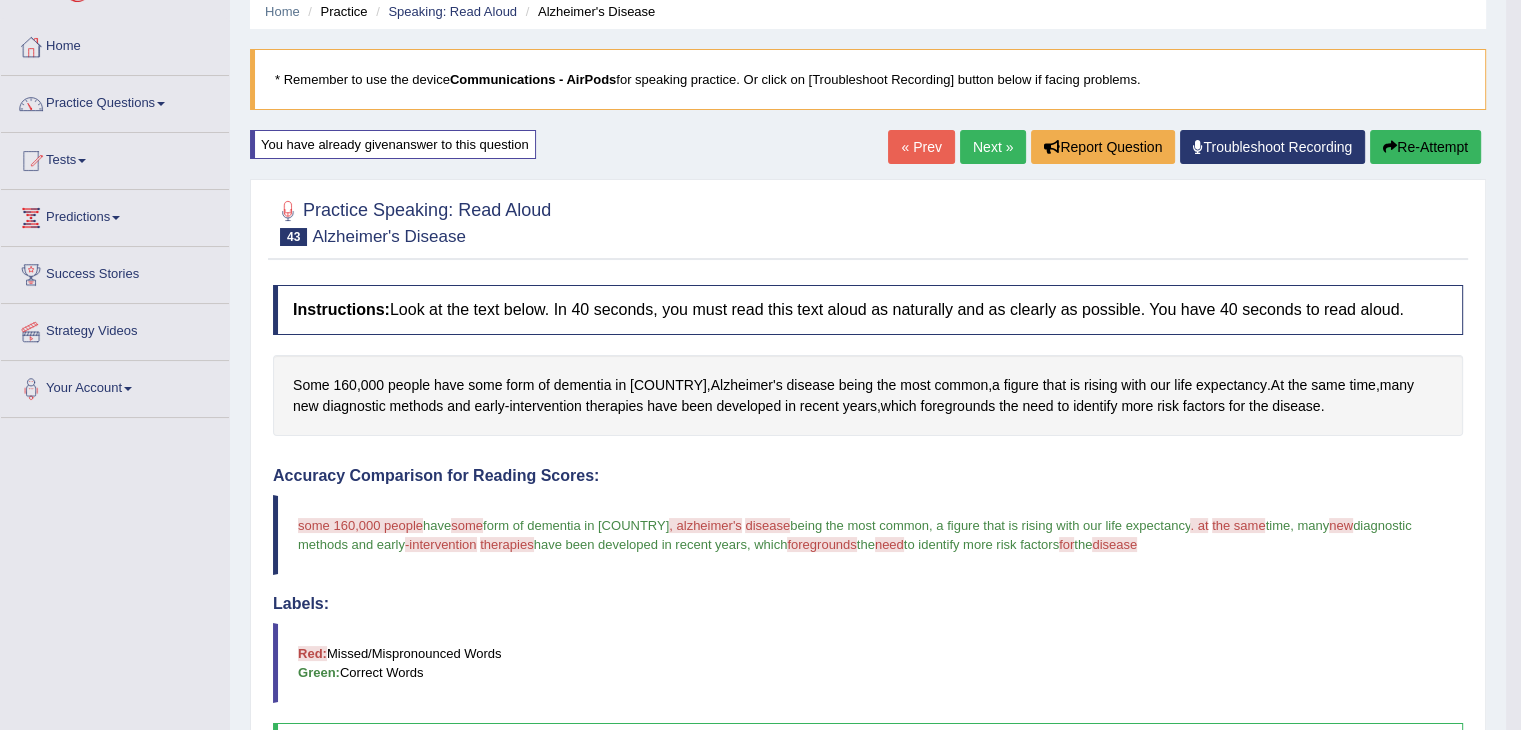 scroll, scrollTop: 19, scrollLeft: 0, axis: vertical 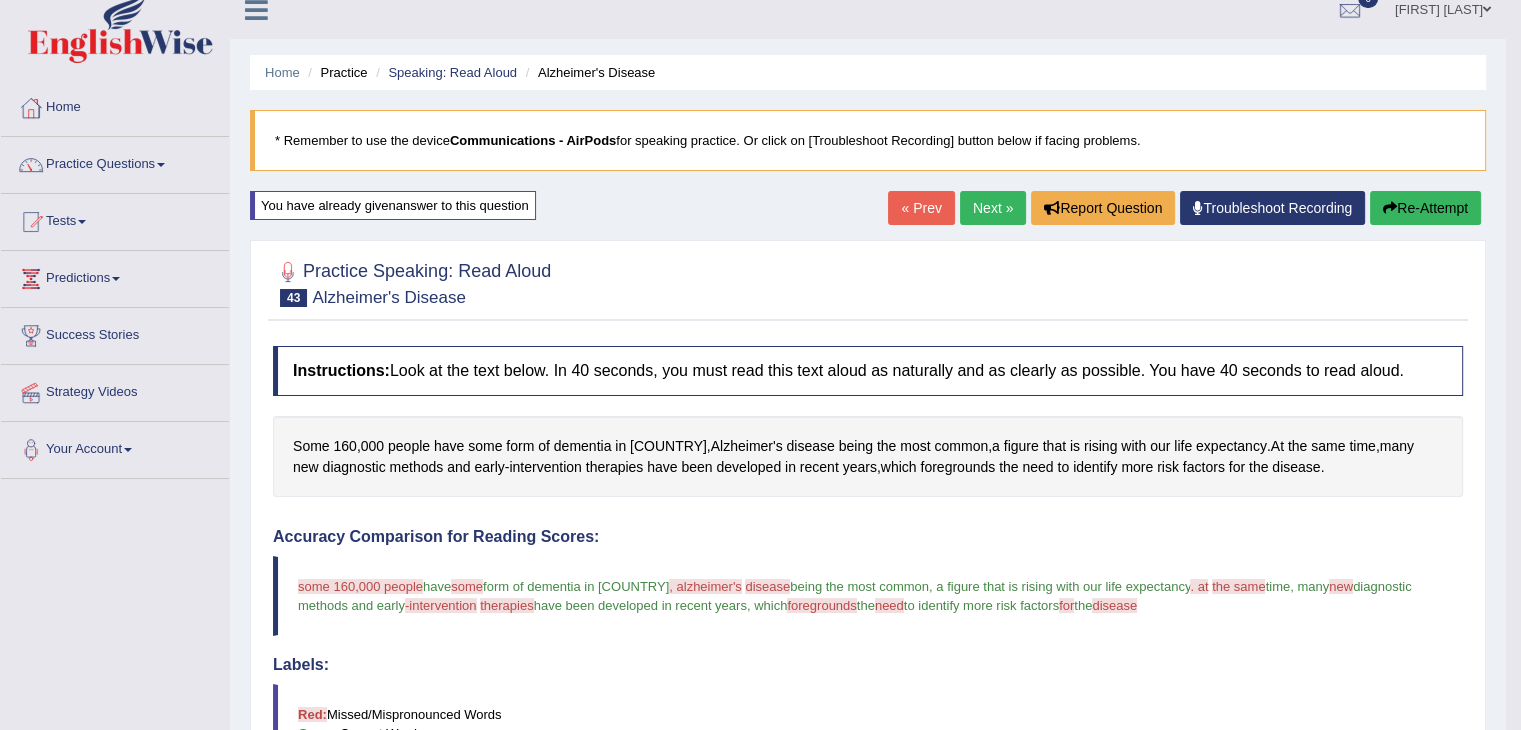 click on "Next »" at bounding box center [993, 208] 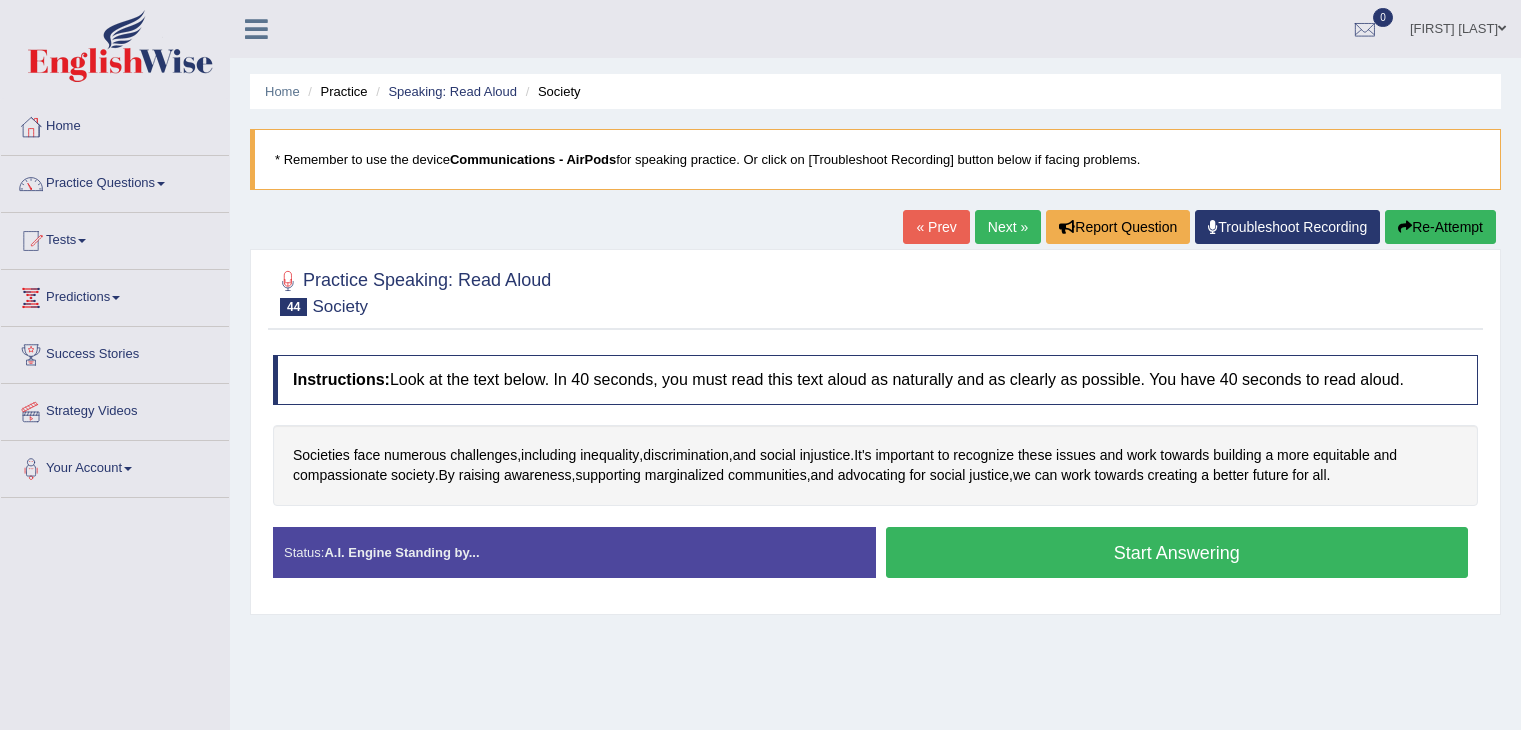 scroll, scrollTop: 0, scrollLeft: 0, axis: both 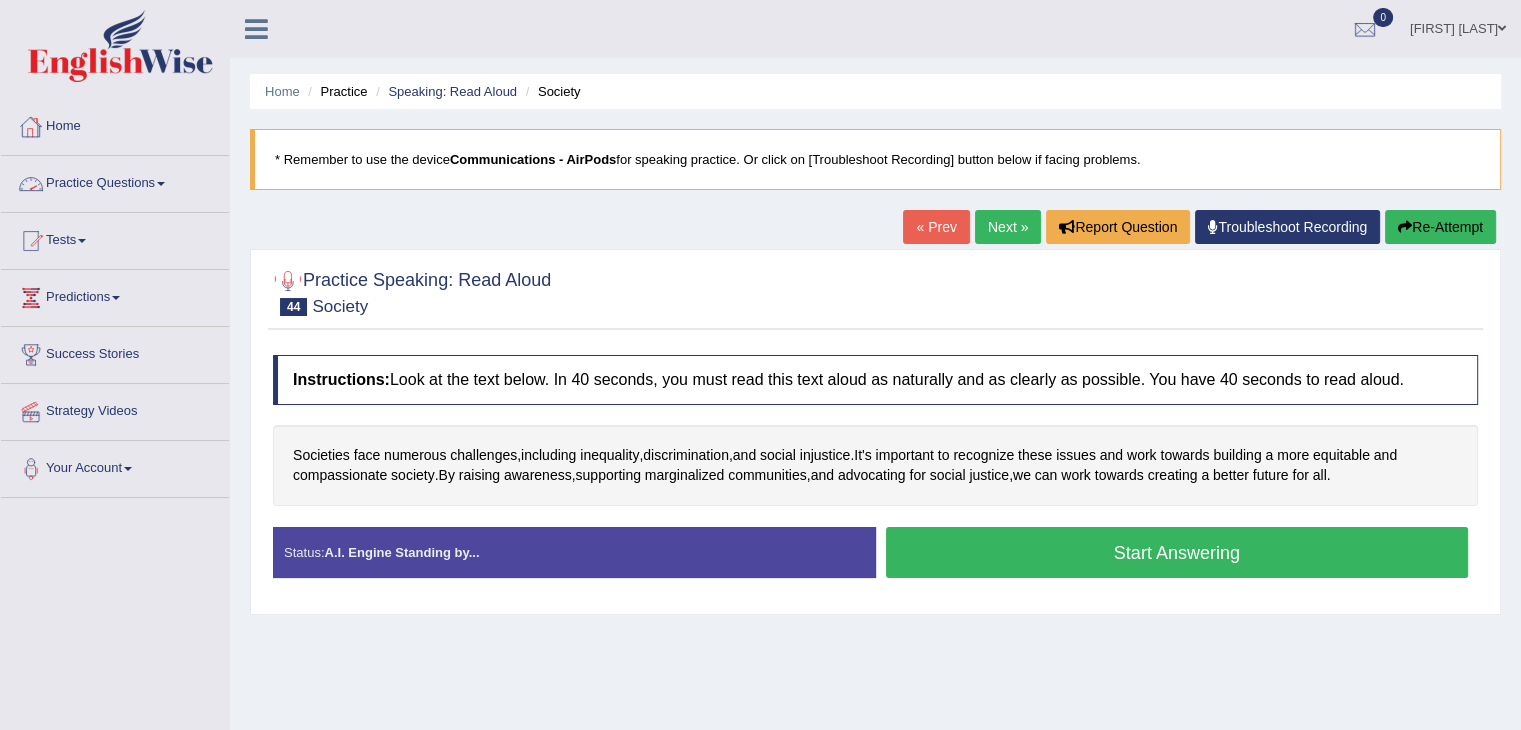 drag, startPoint x: 160, startPoint y: 183, endPoint x: 134, endPoint y: 201, distance: 31.622776 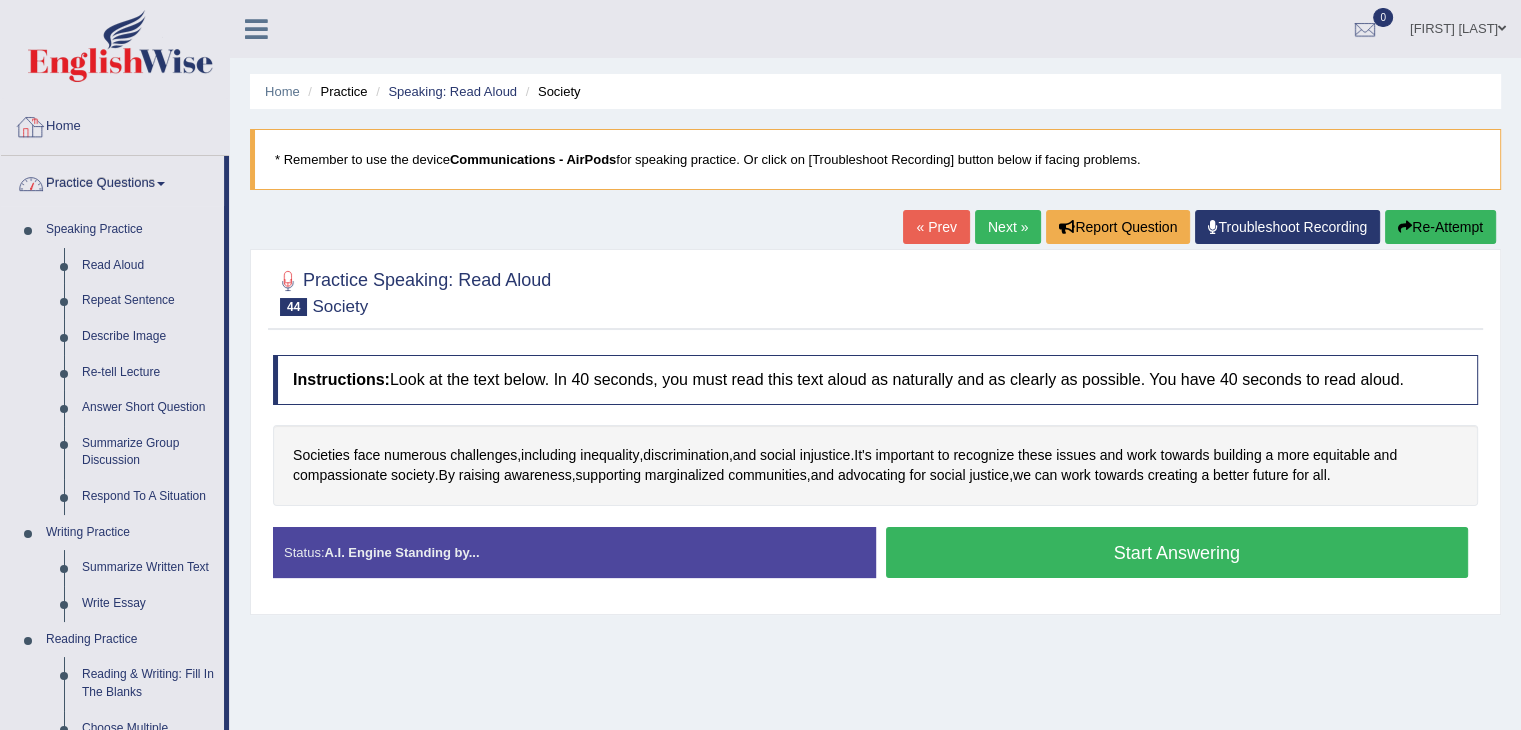 click on "Home" at bounding box center (115, 124) 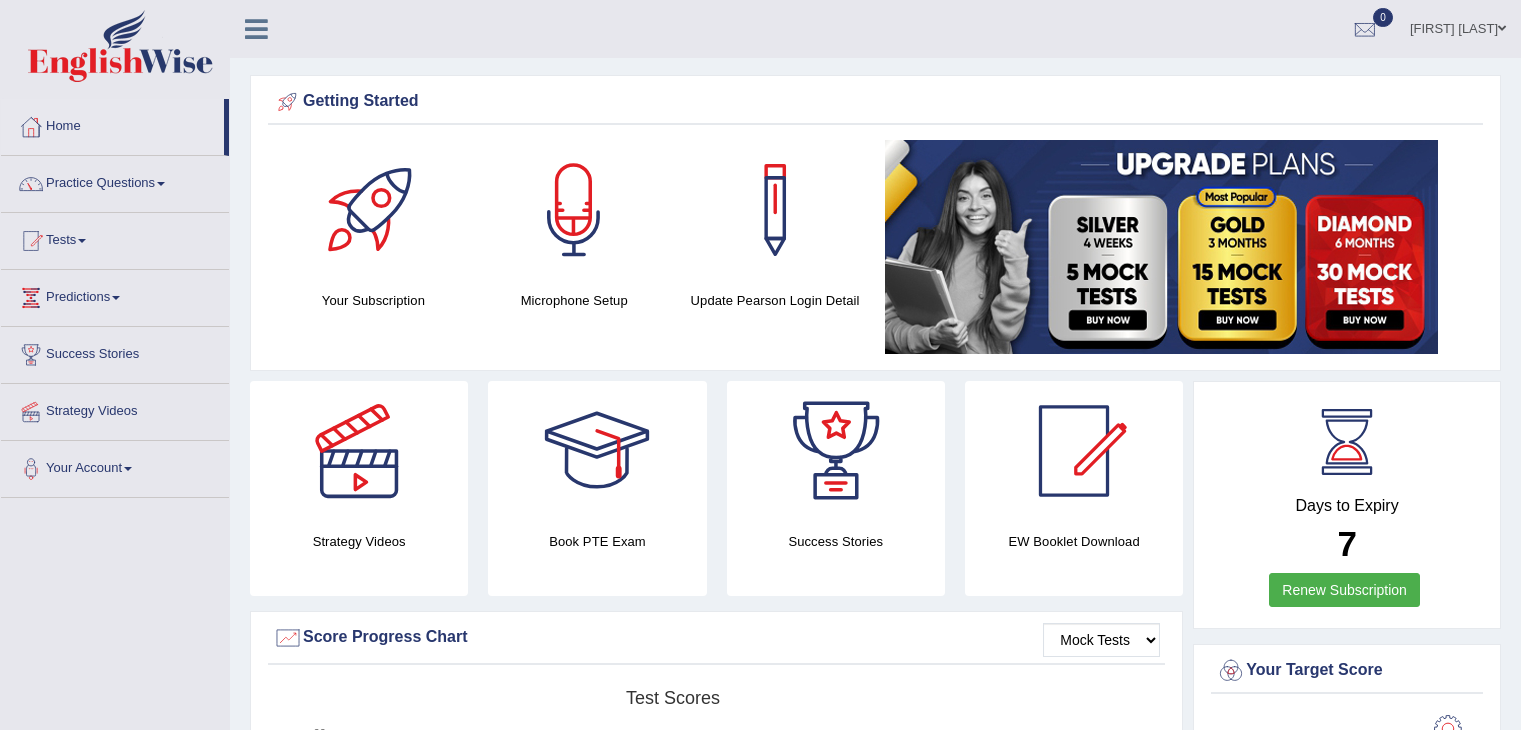 scroll, scrollTop: 0, scrollLeft: 0, axis: both 